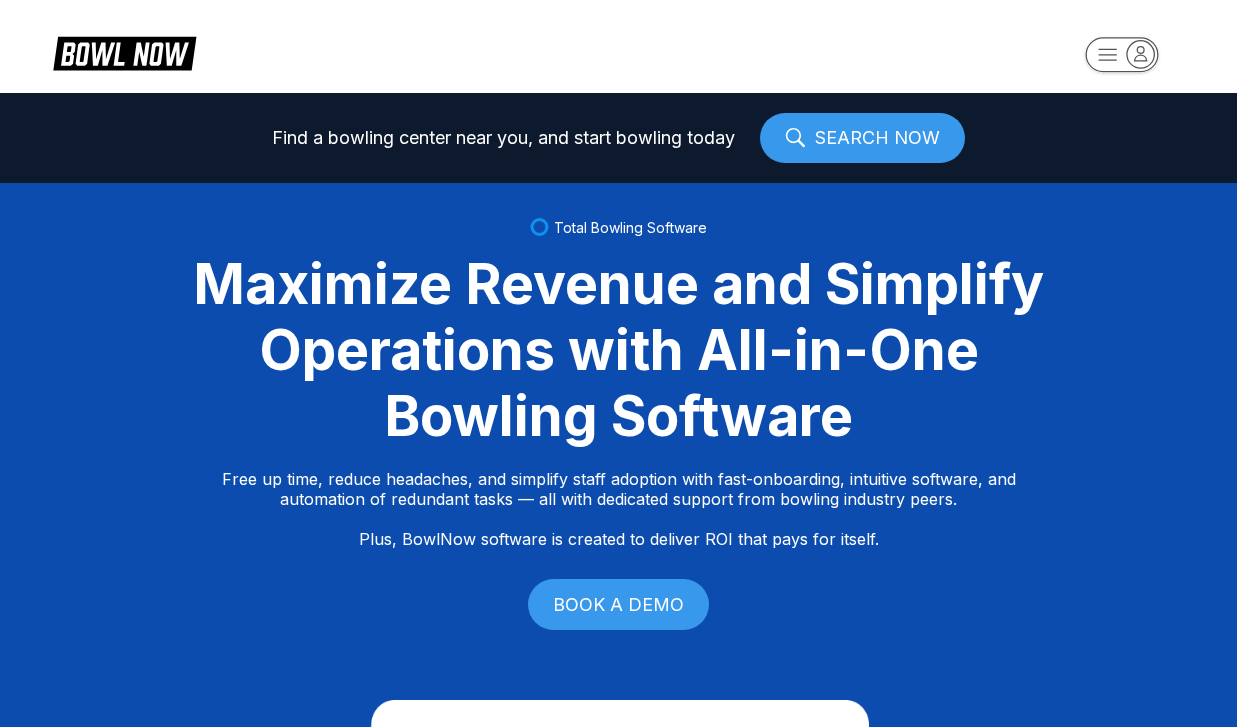 scroll, scrollTop: 0, scrollLeft: 0, axis: both 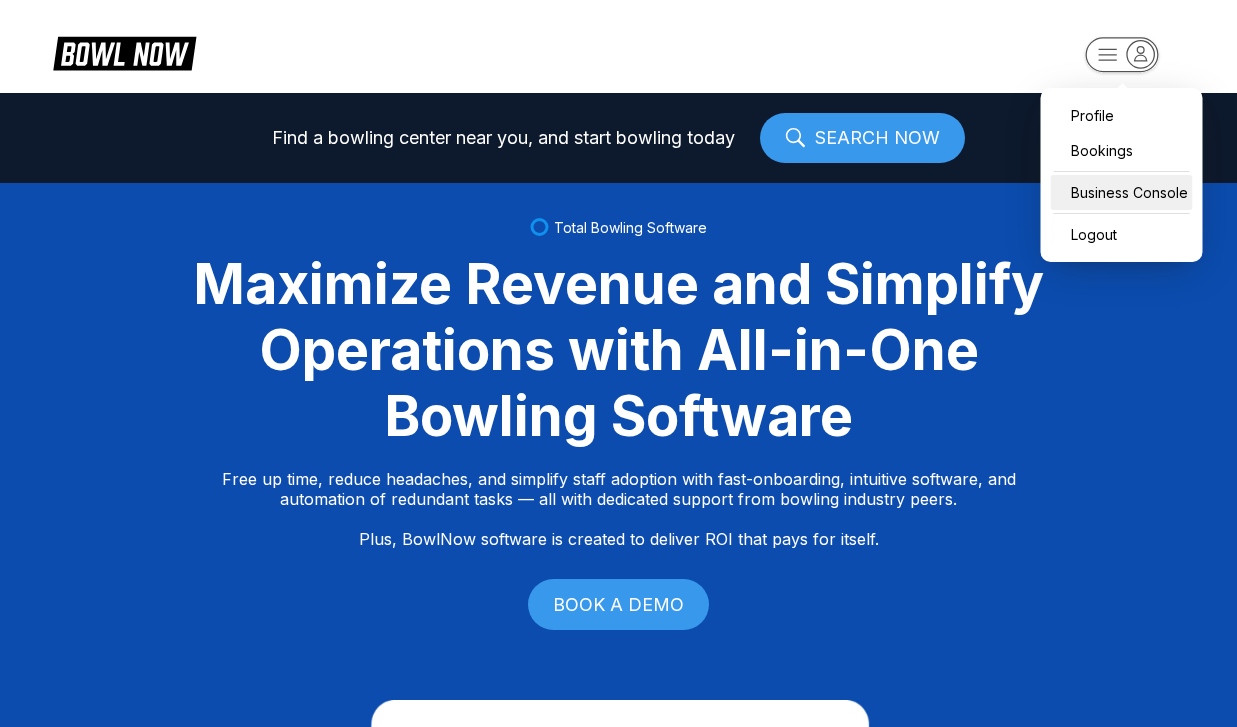 click on "Business Console" at bounding box center [1122, 192] 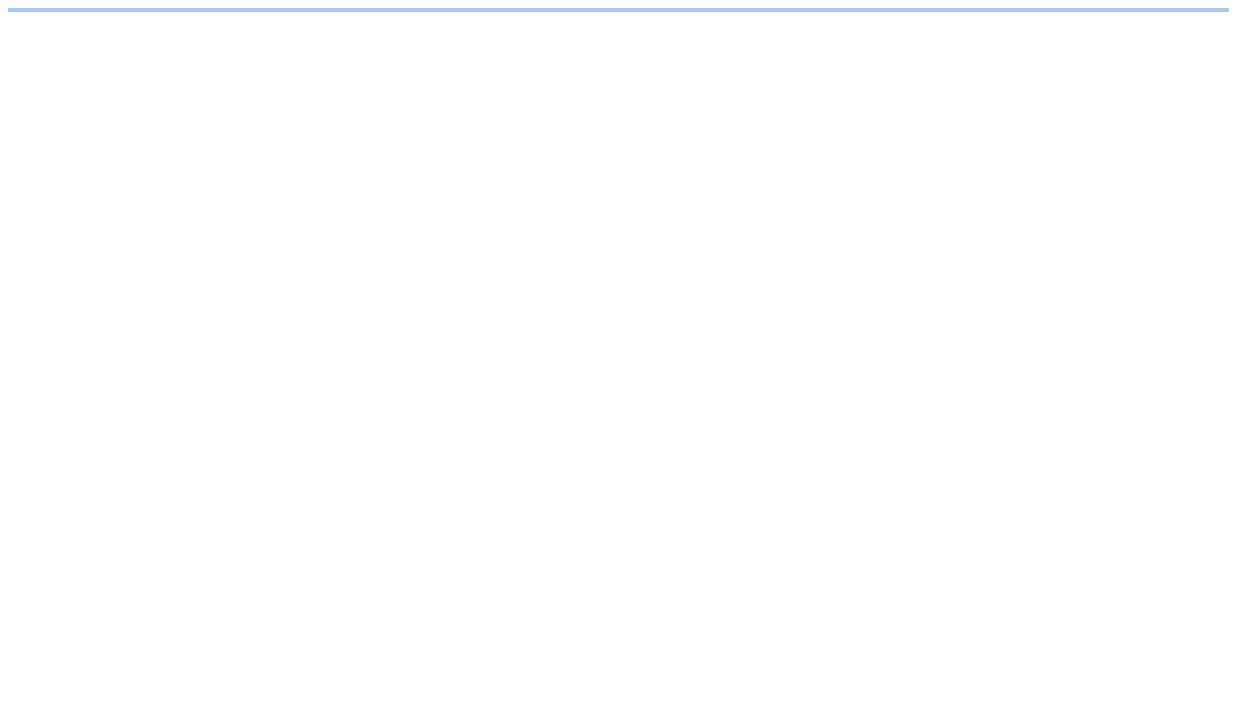 scroll, scrollTop: 0, scrollLeft: 0, axis: both 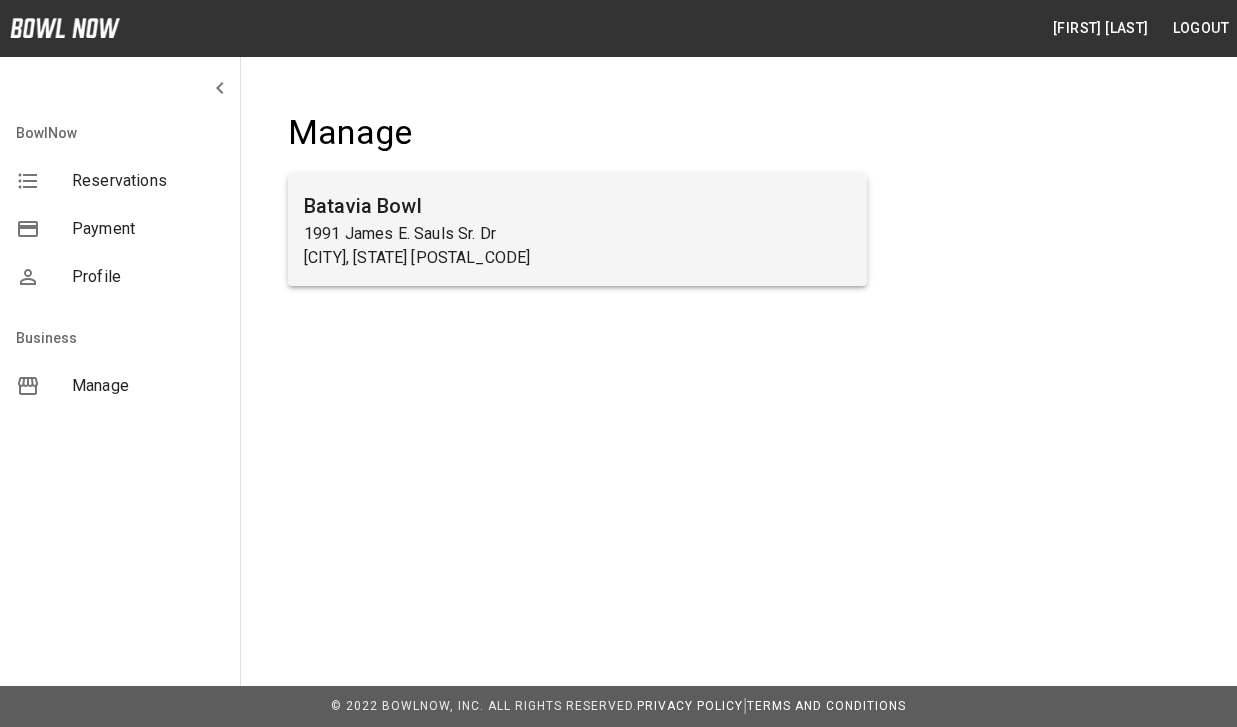 click on "Batavia Bowl 1991 James E. Sauls Sr. Dr [CITY], [STATE] [POSTAL_CODE]" at bounding box center (577, 230) 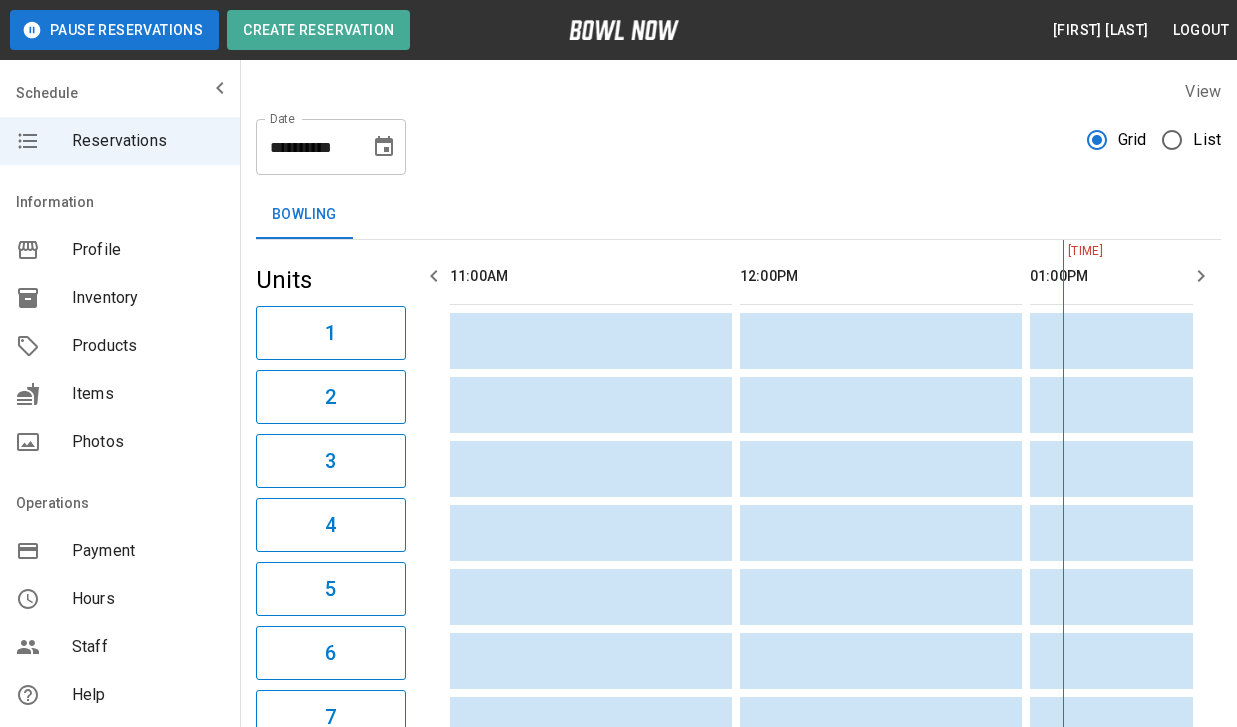 scroll, scrollTop: 71, scrollLeft: 0, axis: vertical 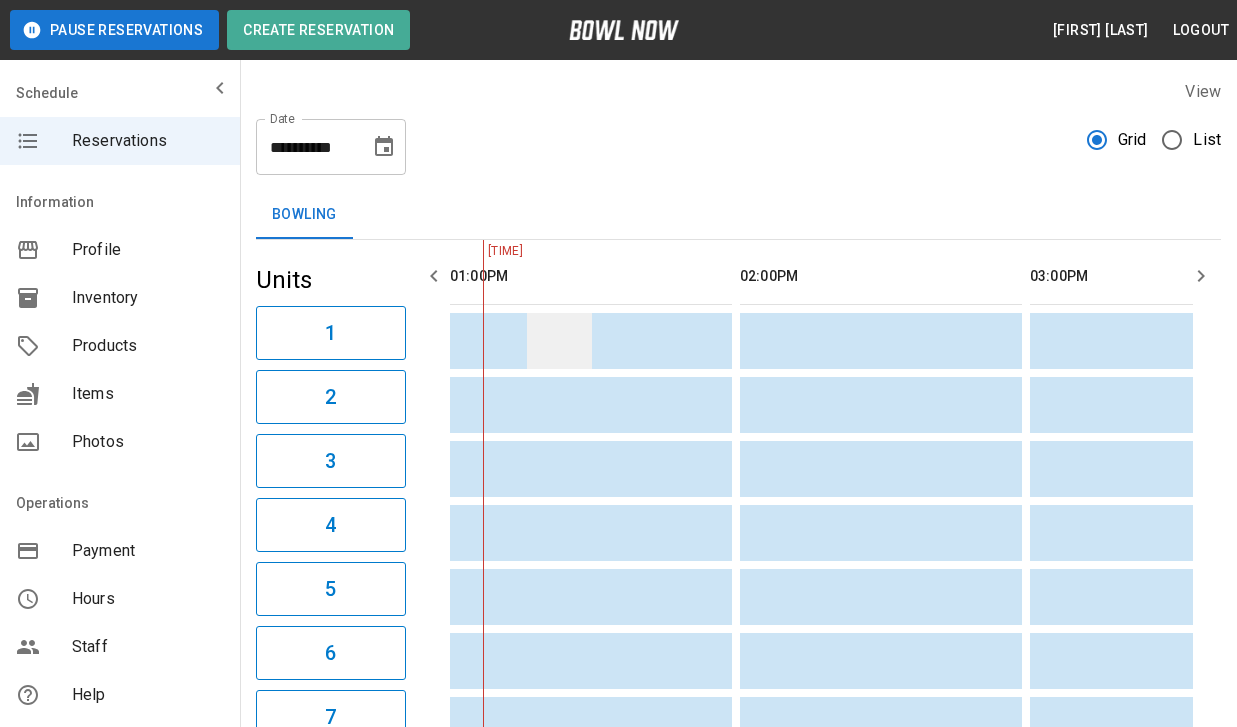 click at bounding box center (559, 341) 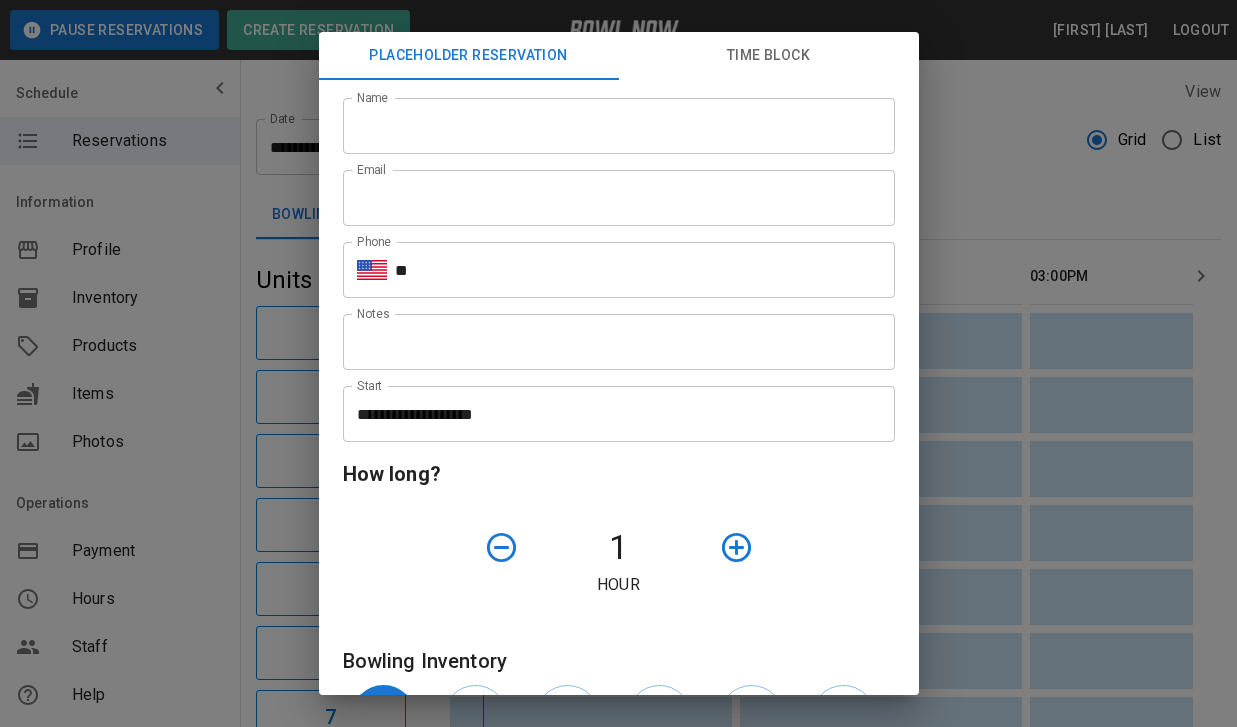 click on "**********" at bounding box center (618, 363) 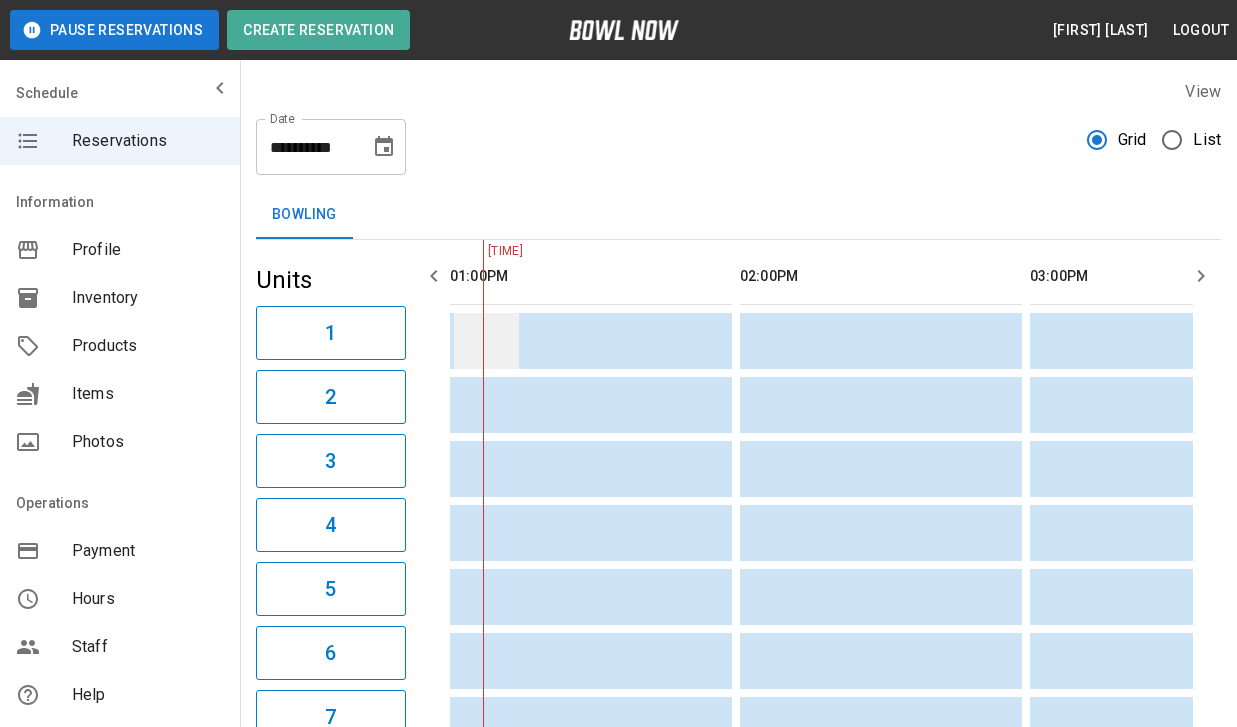 click at bounding box center (486, 341) 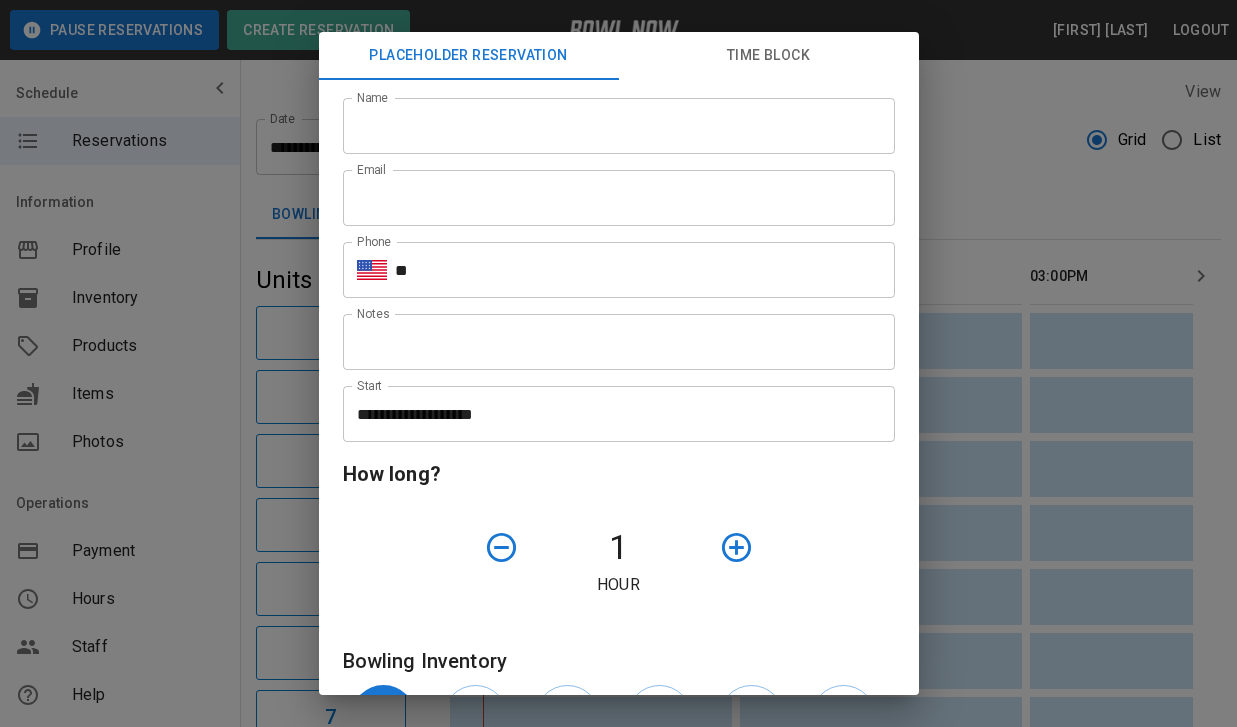 click on "**********" at bounding box center (618, 363) 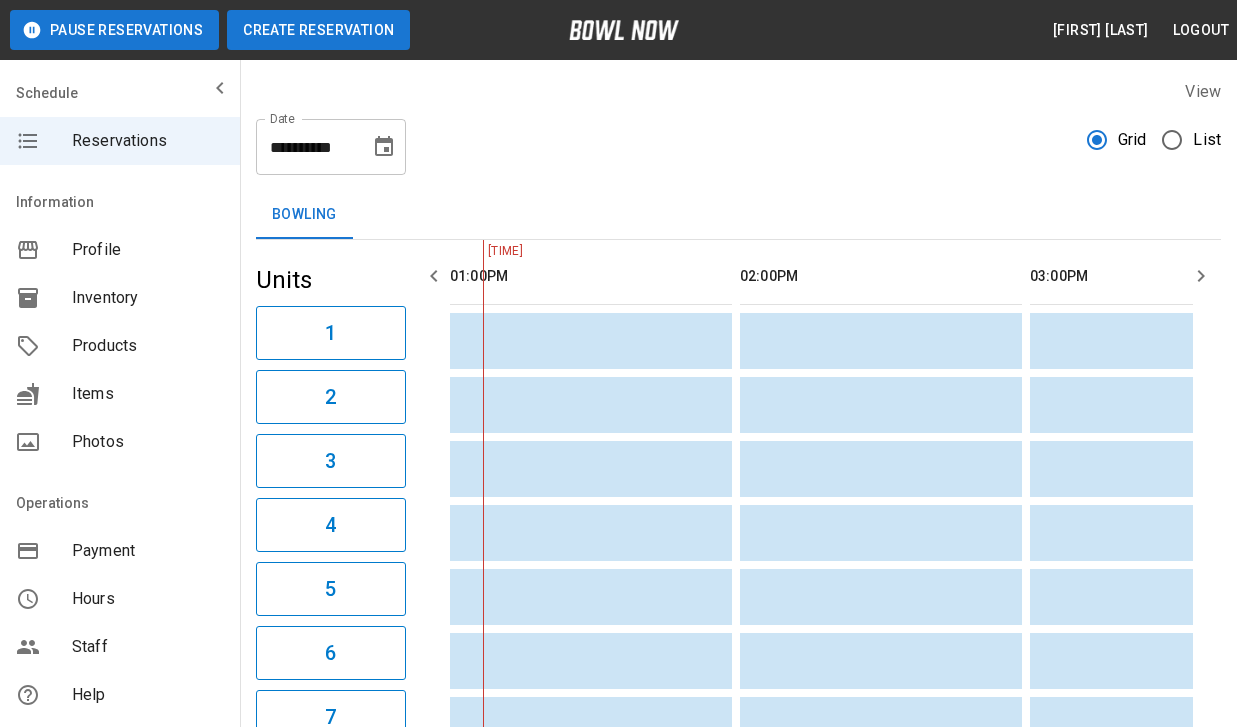 click on "Create Reservation" at bounding box center (318, 30) 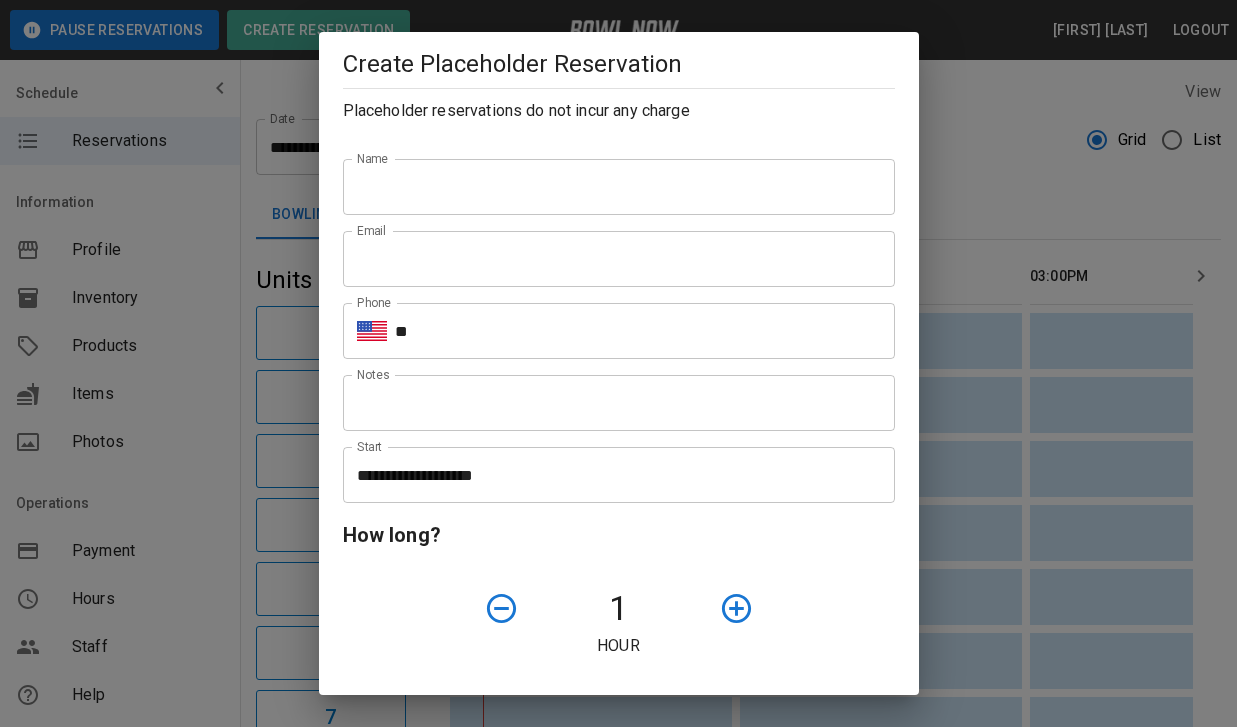 click on "Email Email" at bounding box center [611, 251] 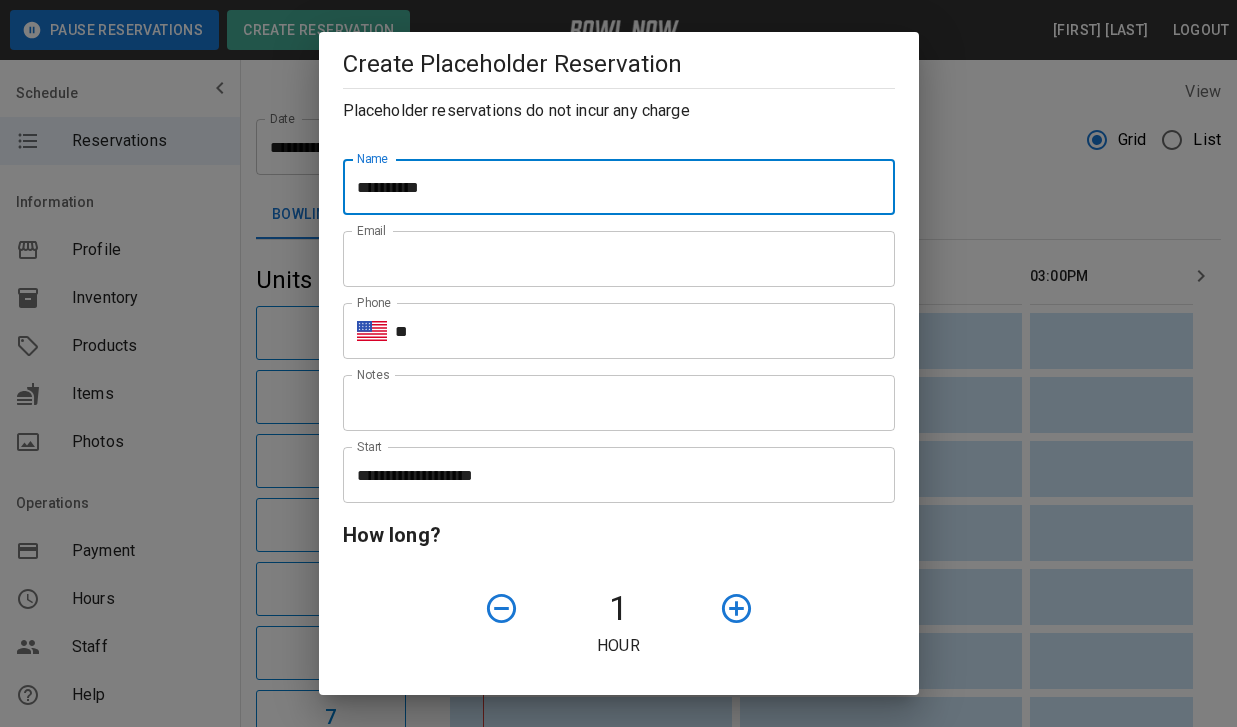 type on "**********" 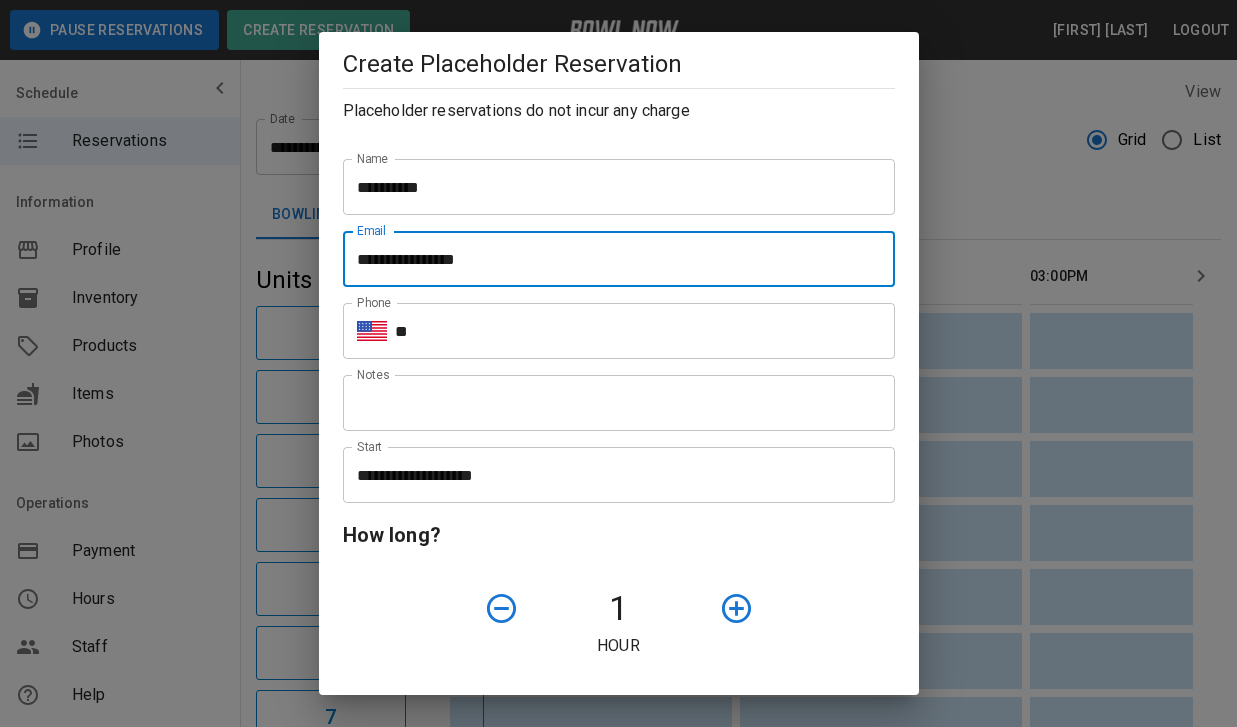 type on "**********" 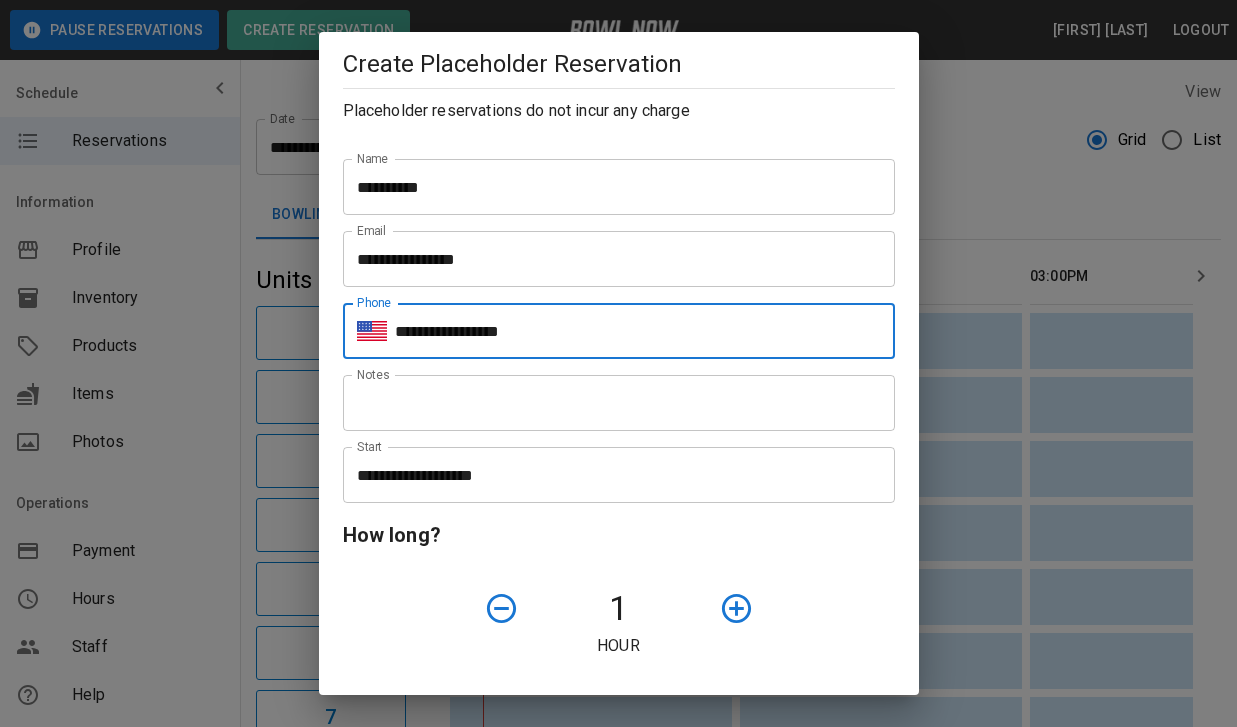 type on "**********" 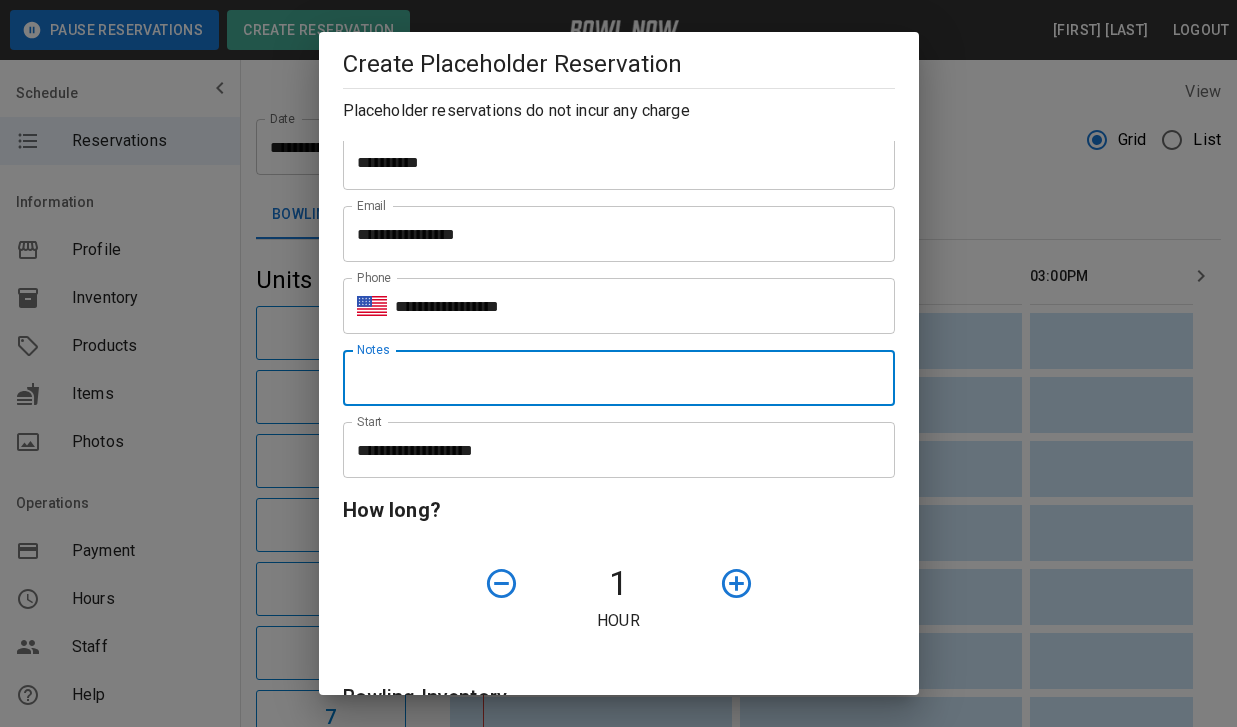 scroll, scrollTop: 28, scrollLeft: 0, axis: vertical 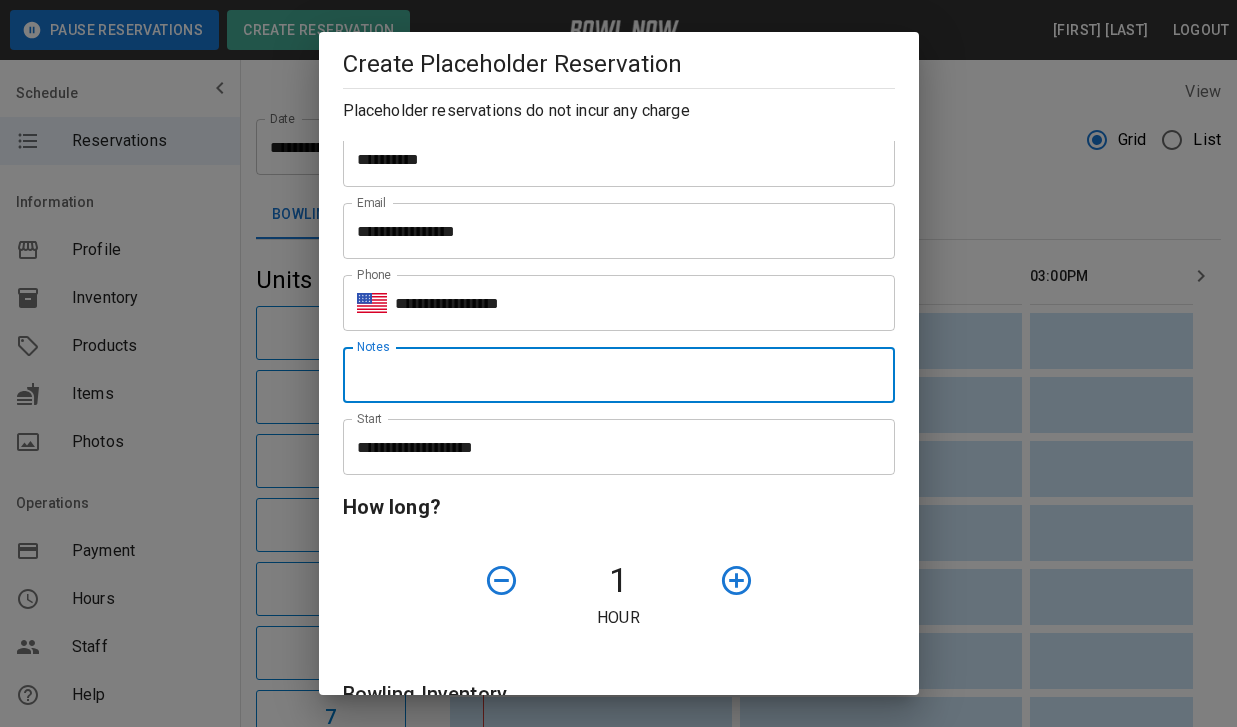 click 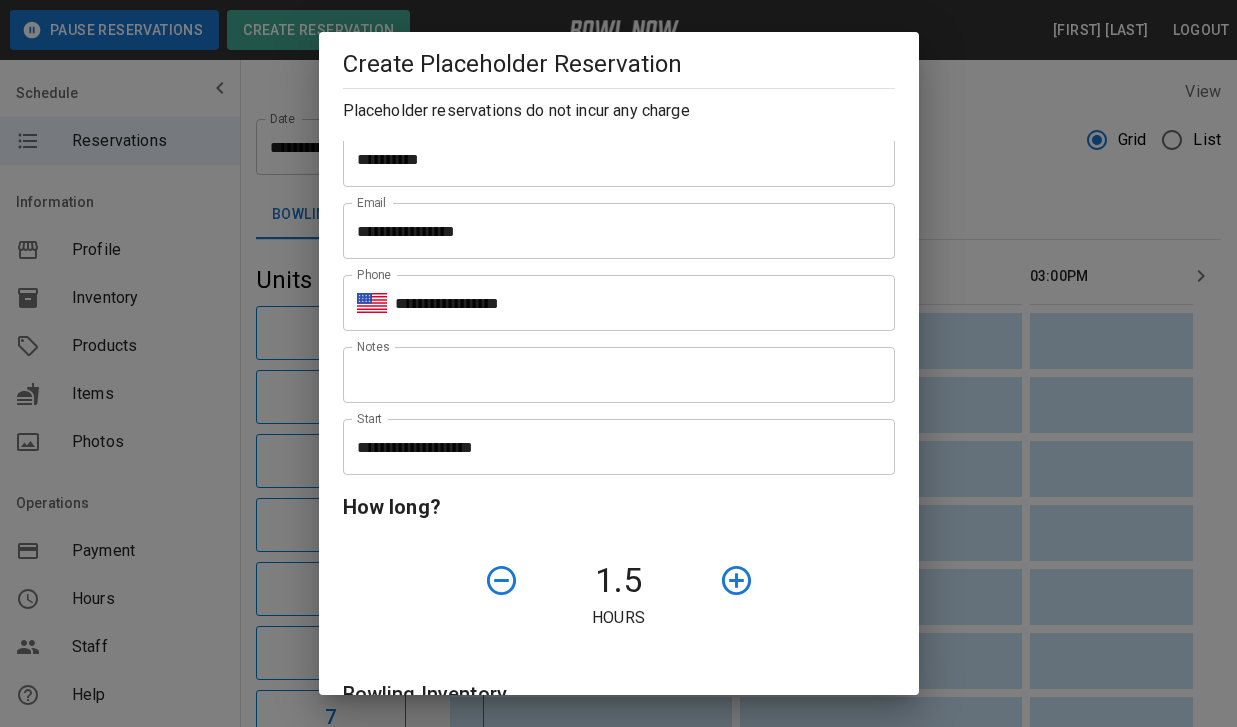 click 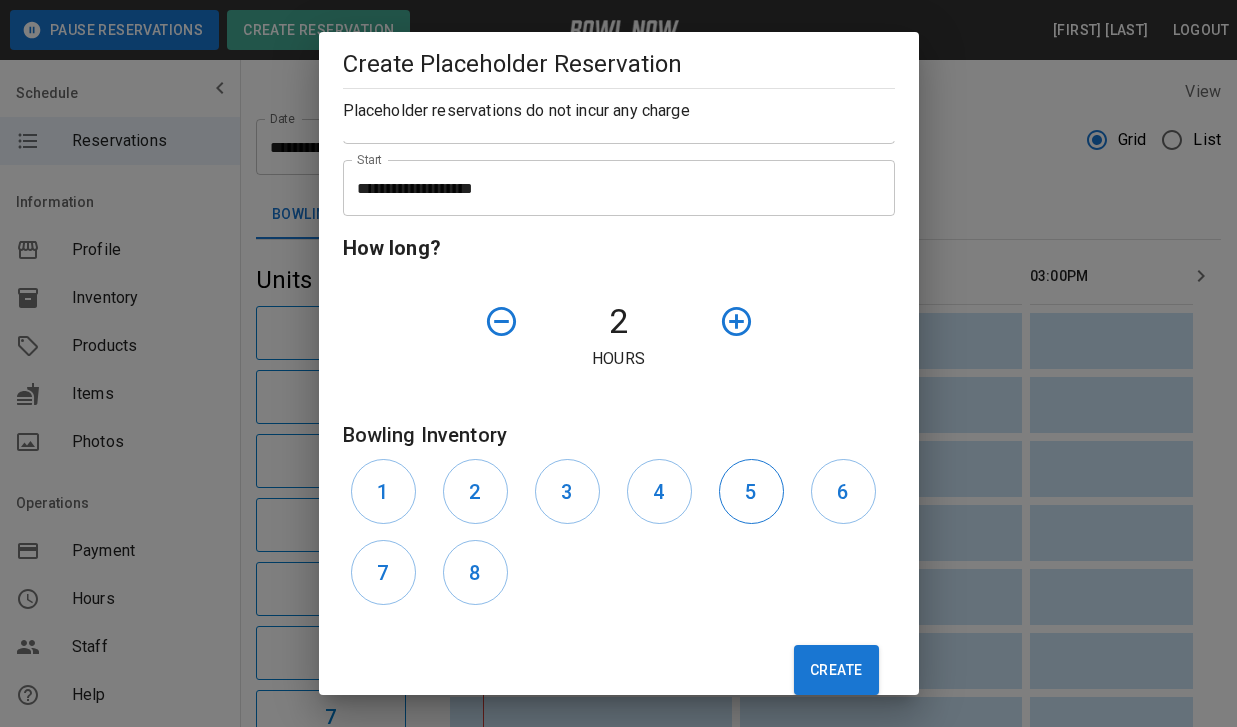 scroll, scrollTop: 313, scrollLeft: 0, axis: vertical 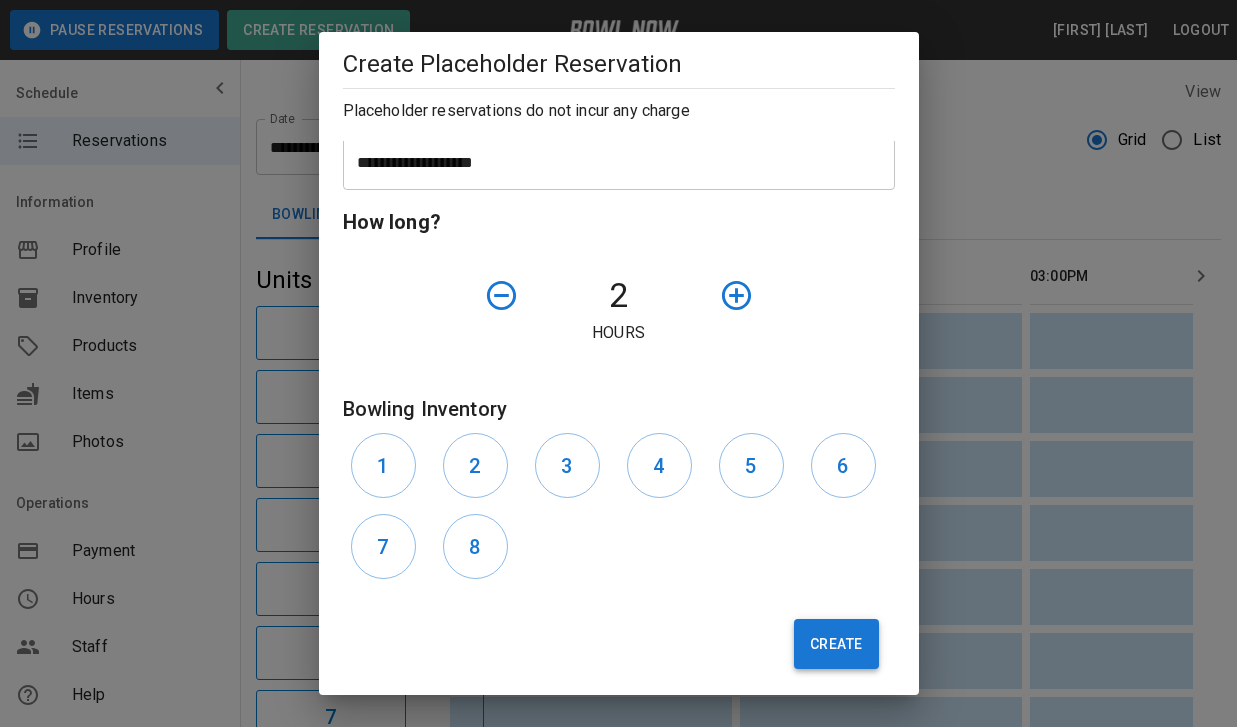 click on "Create" at bounding box center (836, 644) 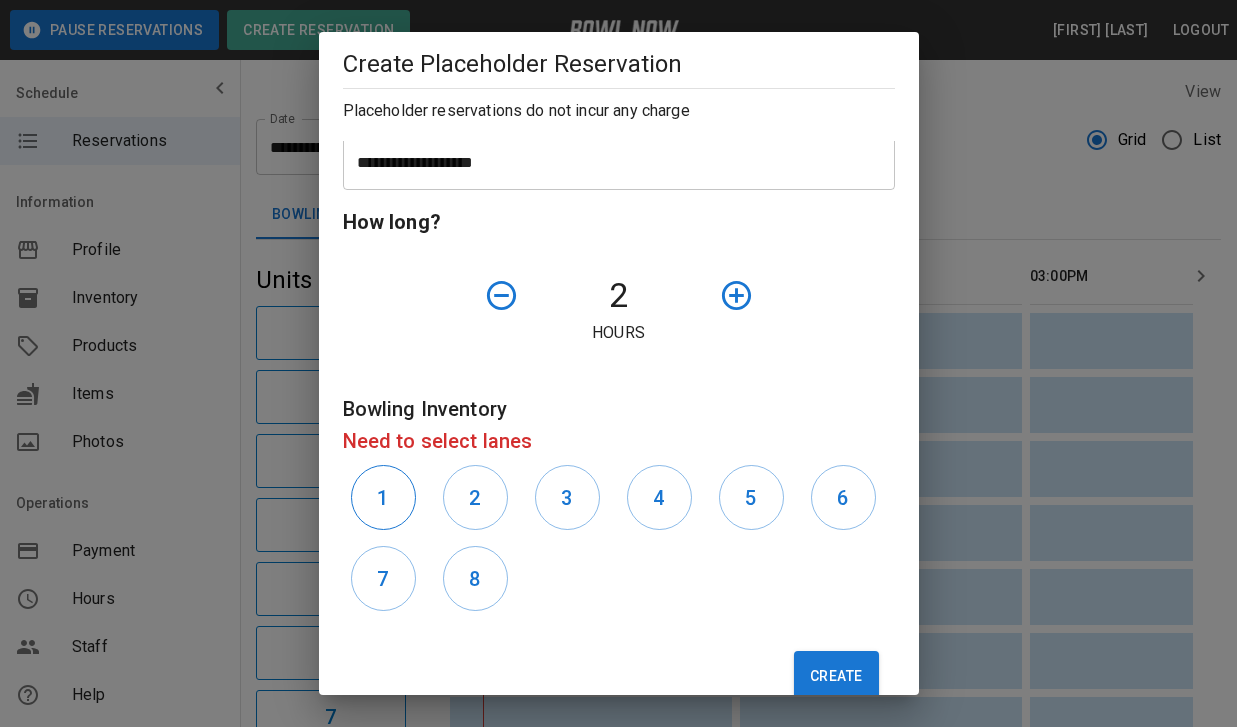 click on "1" at bounding box center [383, 497] 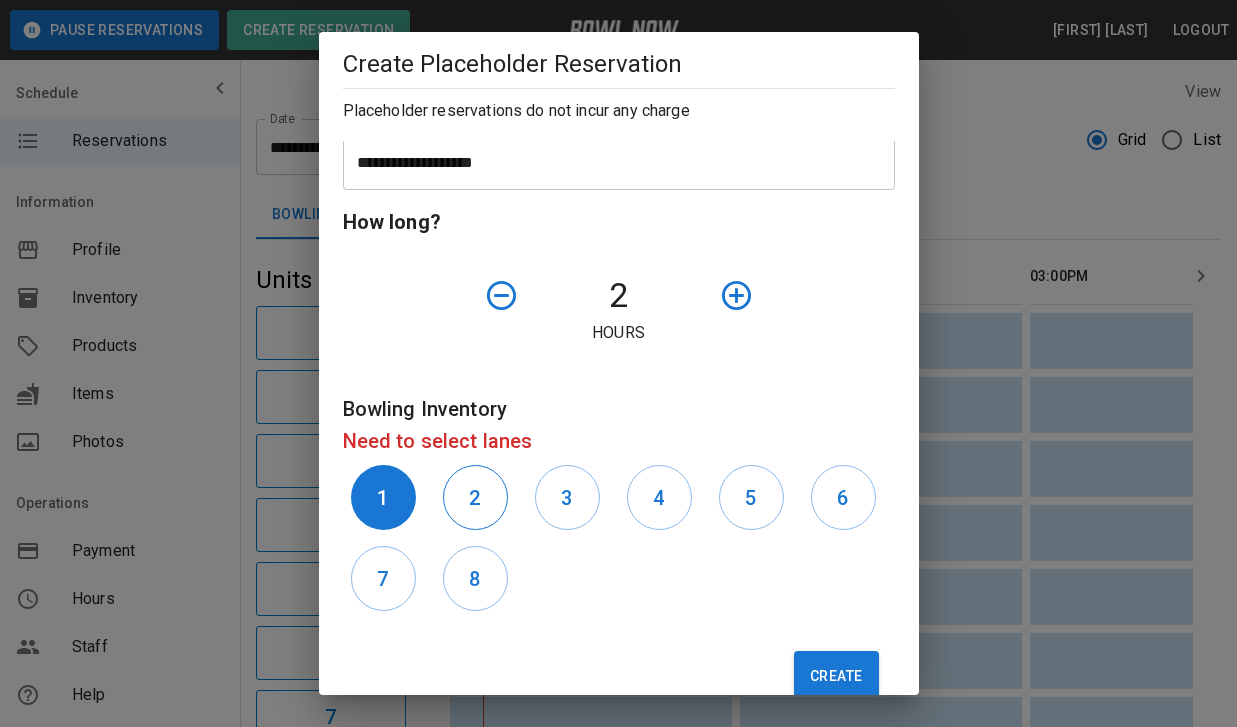 click on "2" at bounding box center [475, 497] 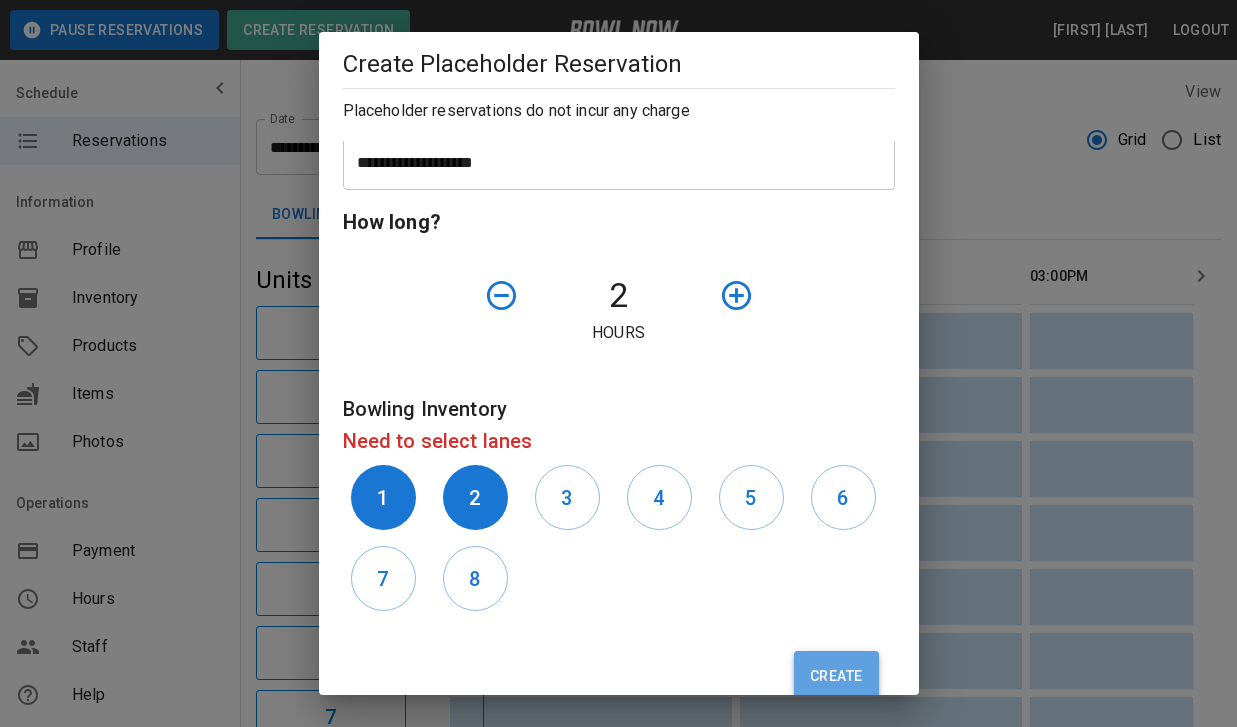 click on "Create" at bounding box center [836, 676] 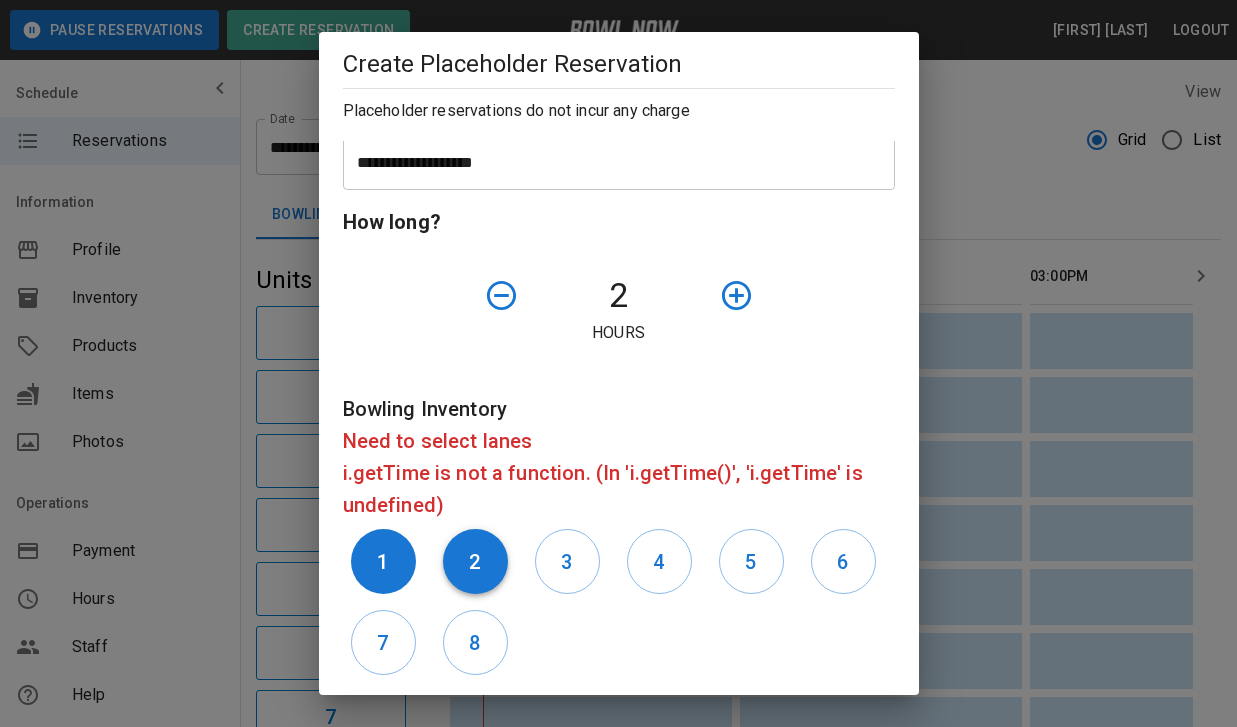 click on "2" at bounding box center [475, 561] 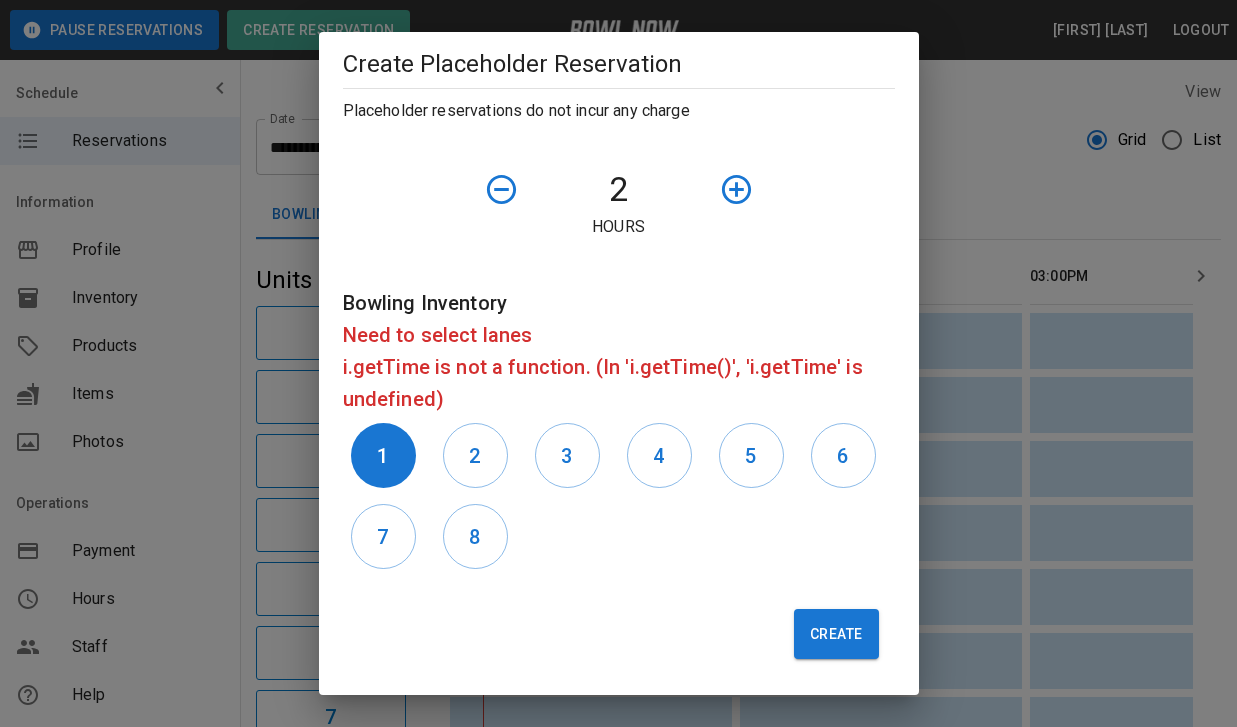 scroll, scrollTop: 419, scrollLeft: 0, axis: vertical 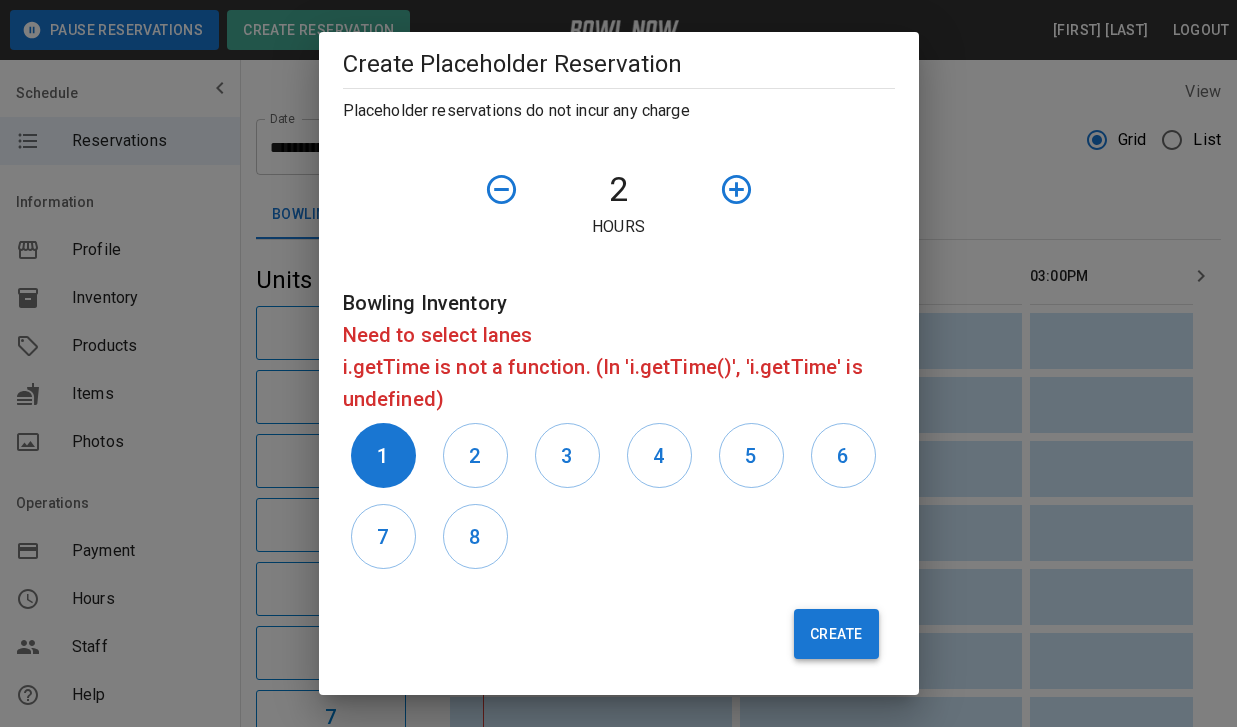 click on "Create" at bounding box center [836, 634] 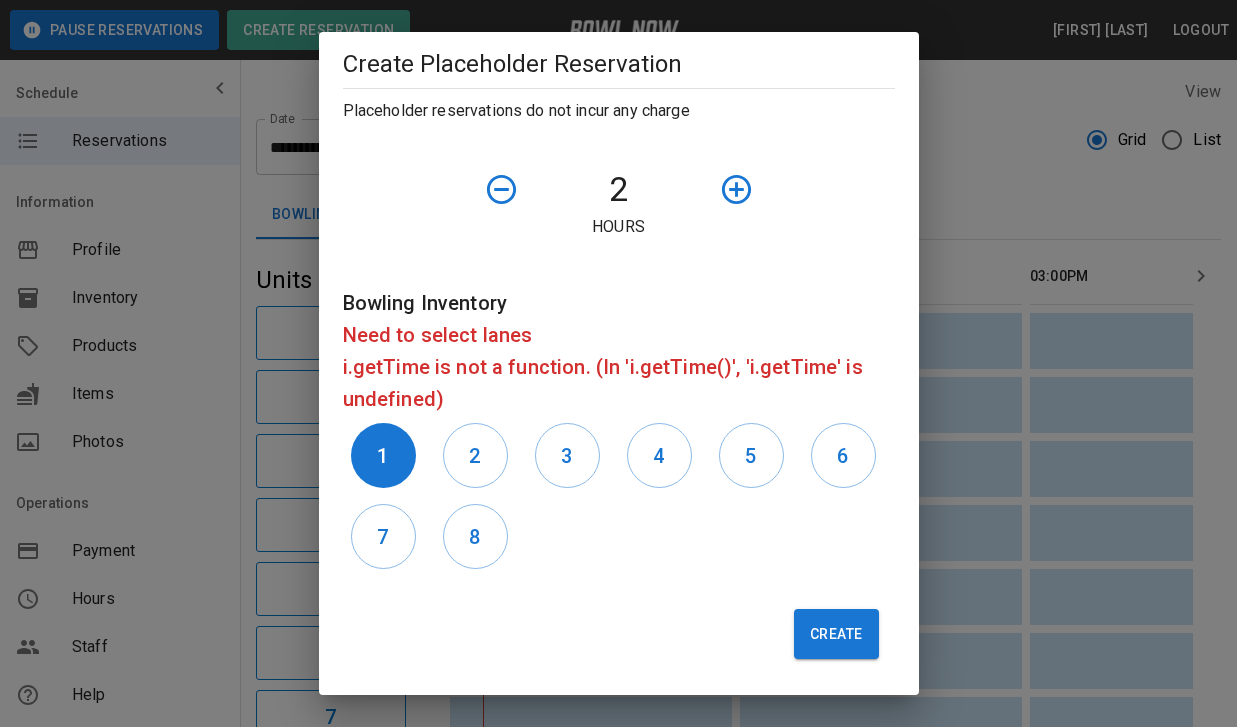click 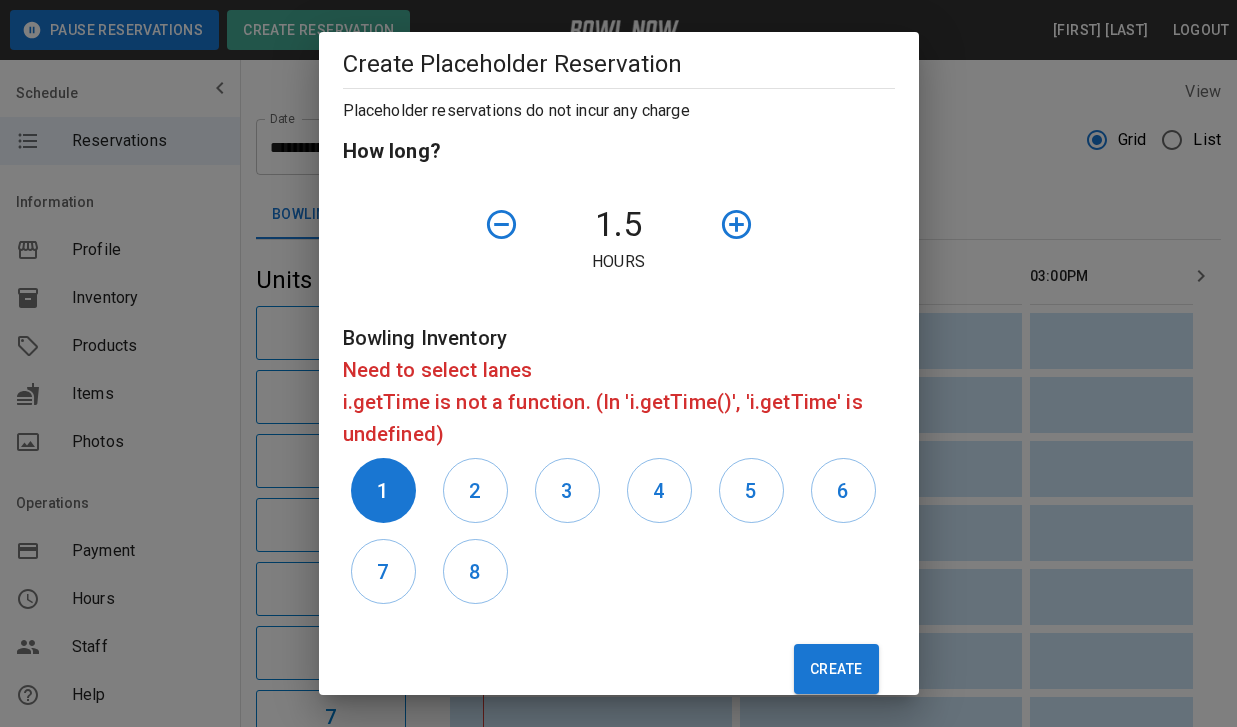 scroll, scrollTop: 374, scrollLeft: 0, axis: vertical 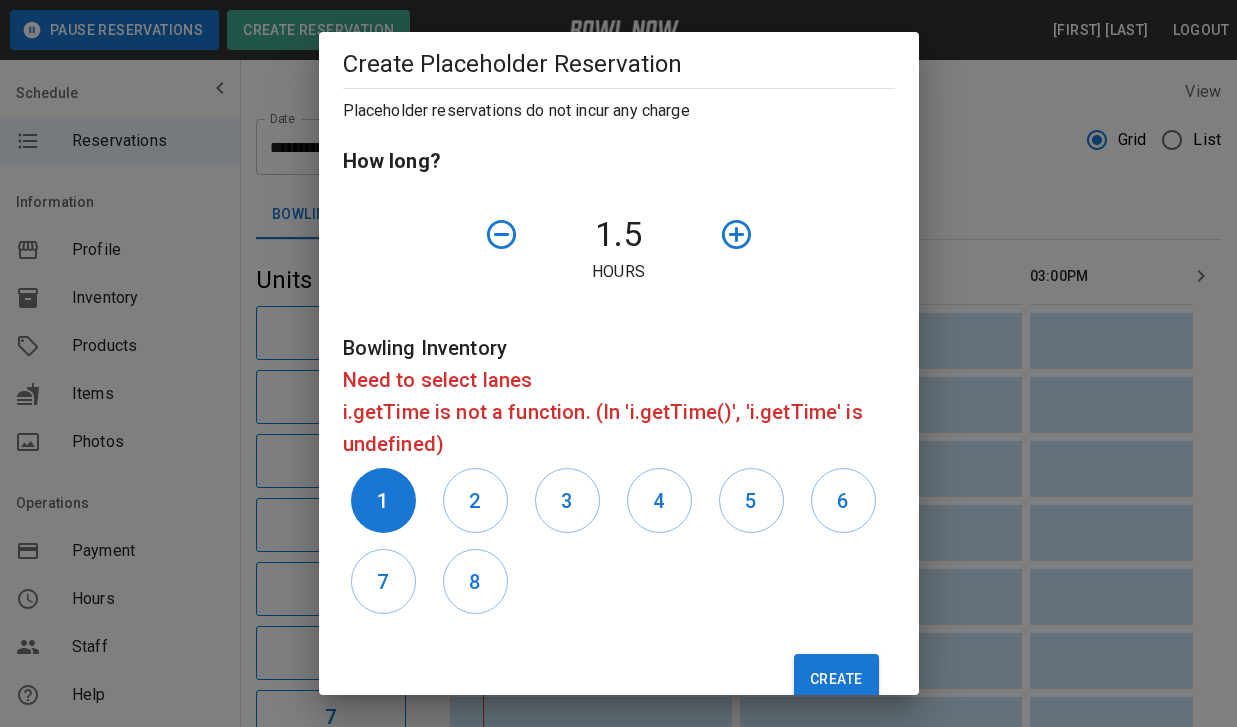 click 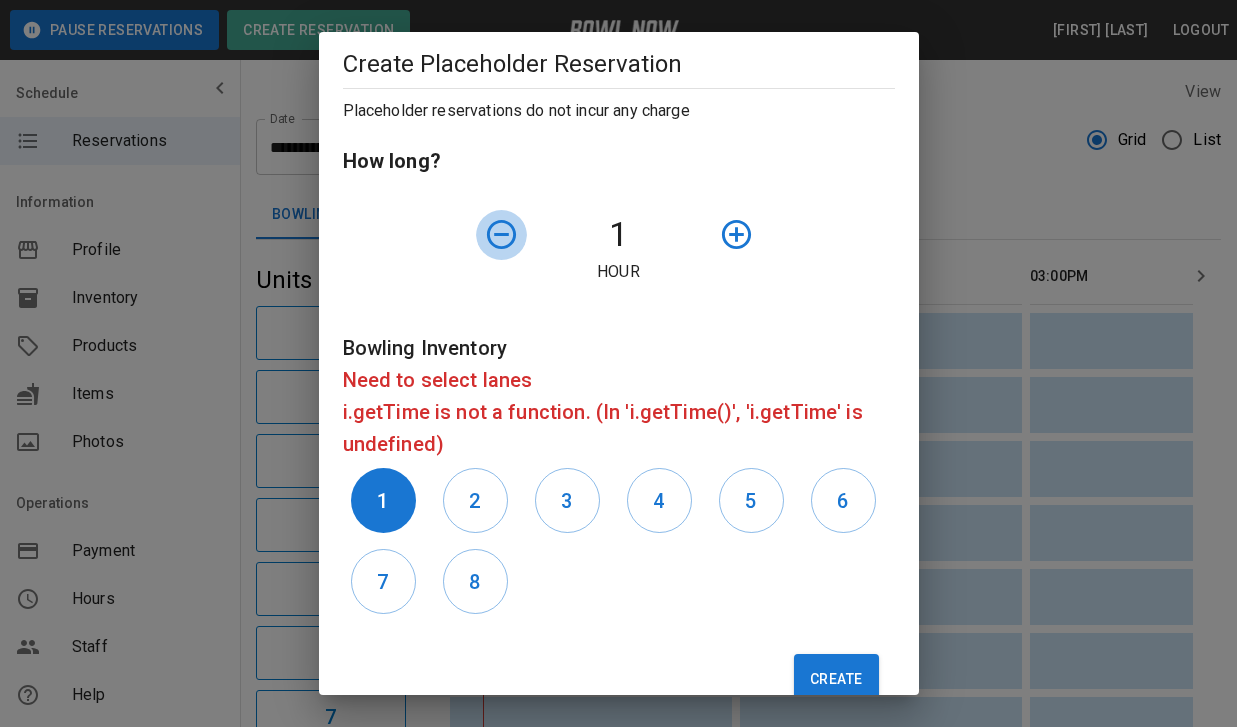 click 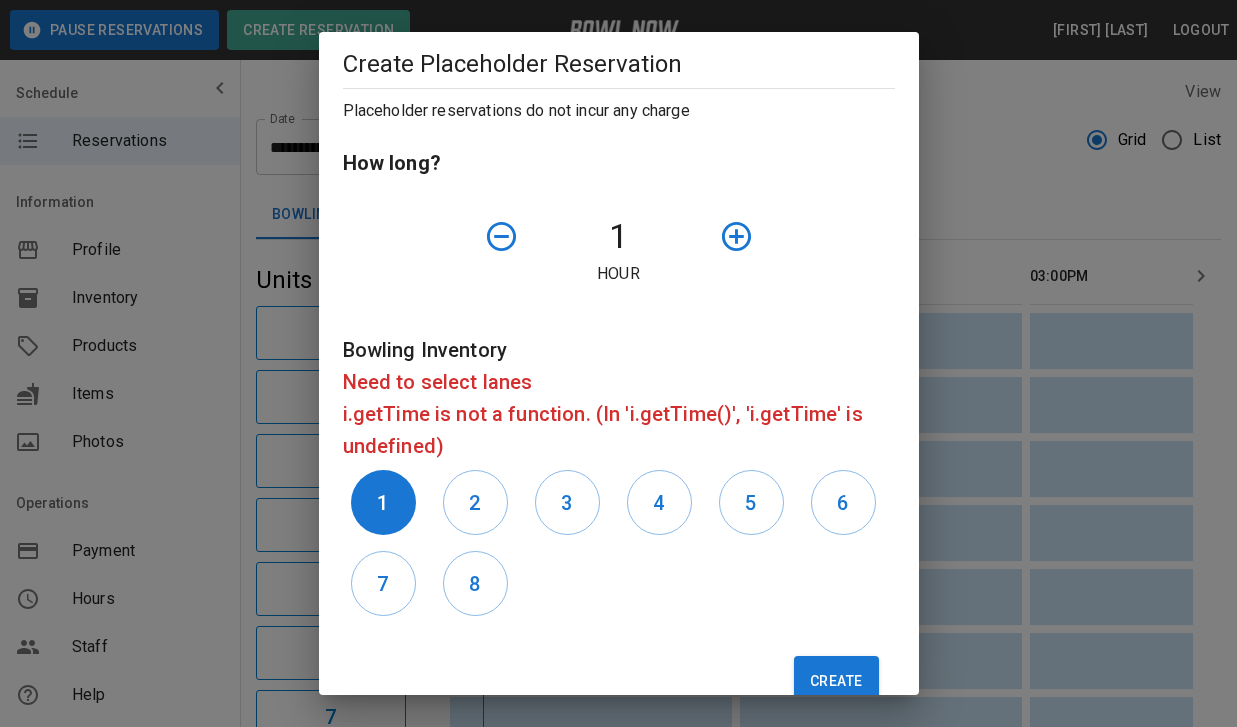 scroll, scrollTop: 379, scrollLeft: 0, axis: vertical 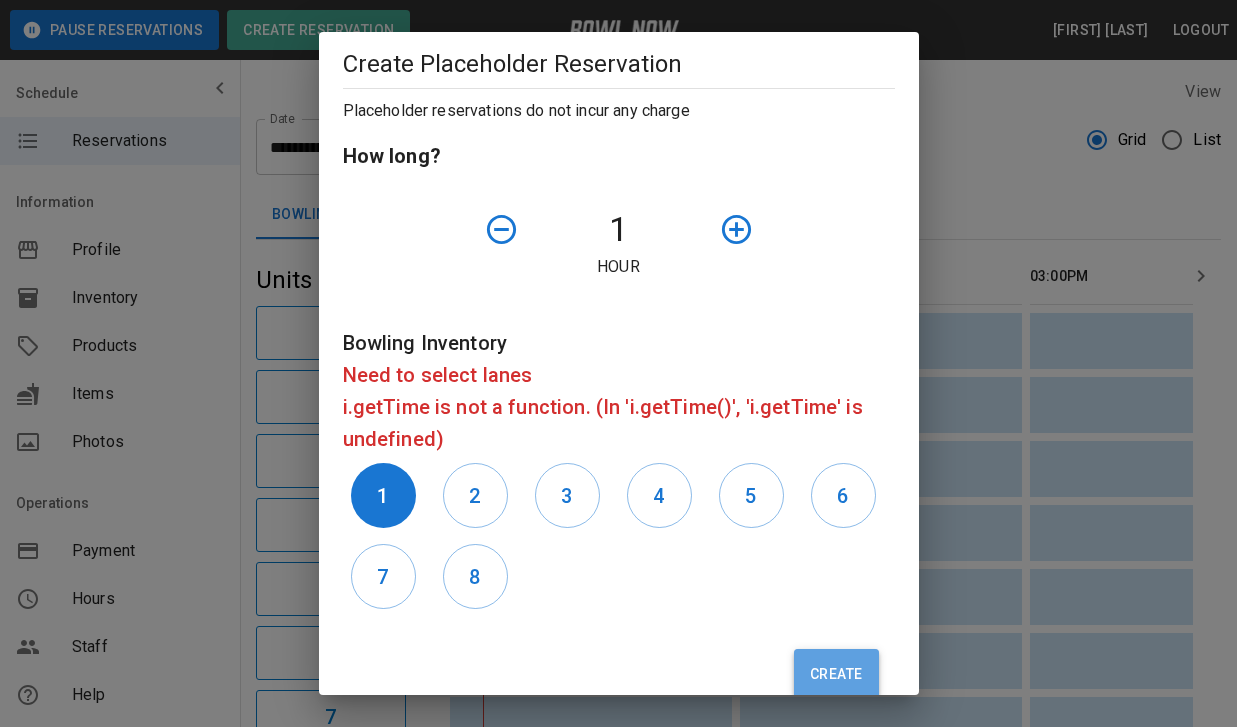 click on "Create" at bounding box center [836, 674] 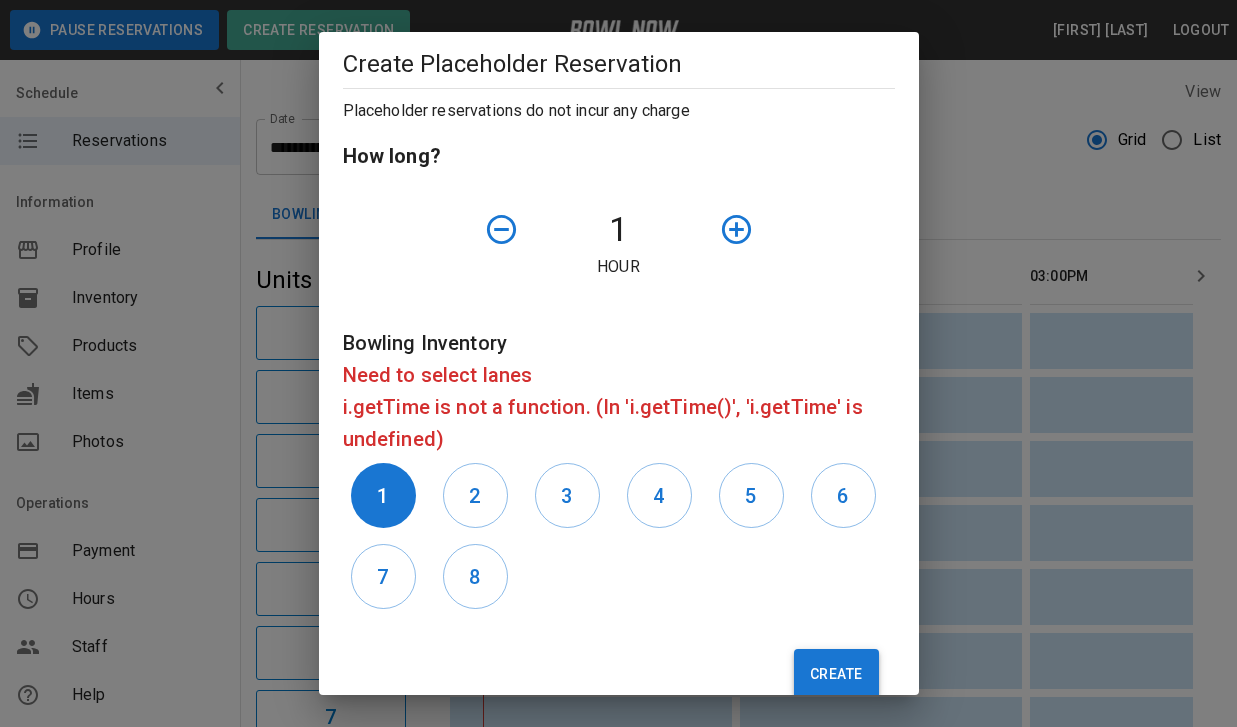 click on "Create" at bounding box center (836, 674) 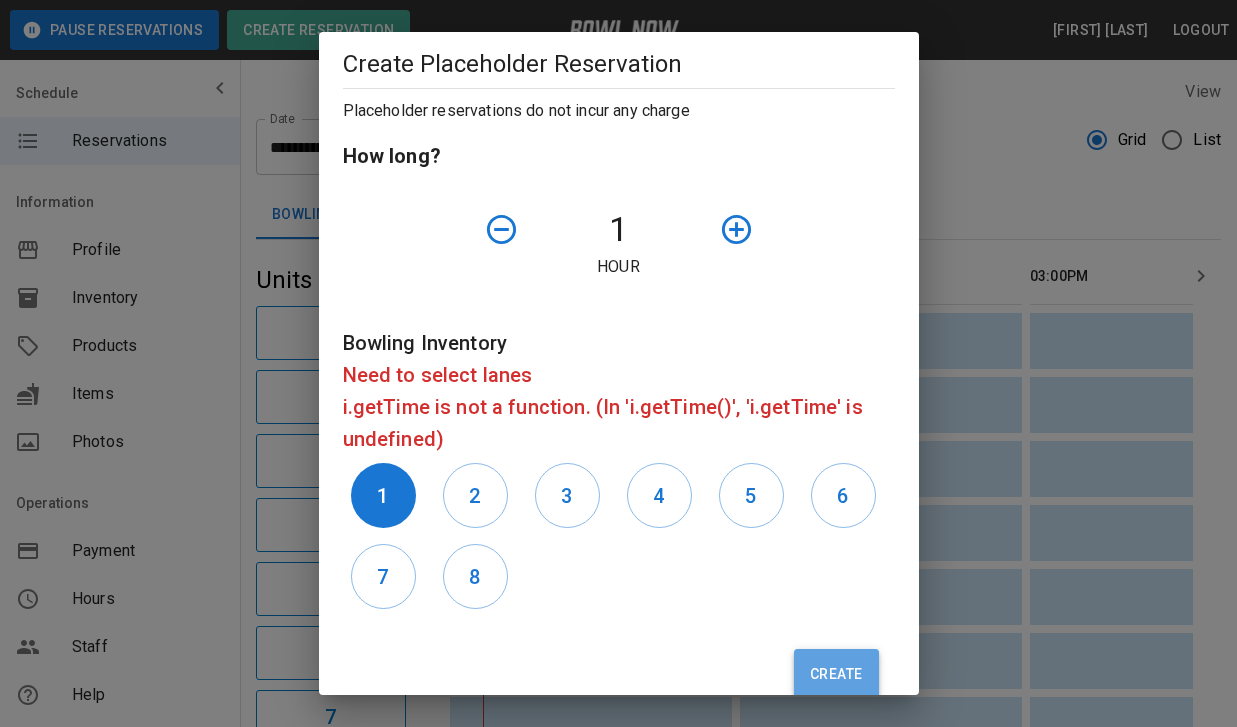 click on "Create" at bounding box center [836, 674] 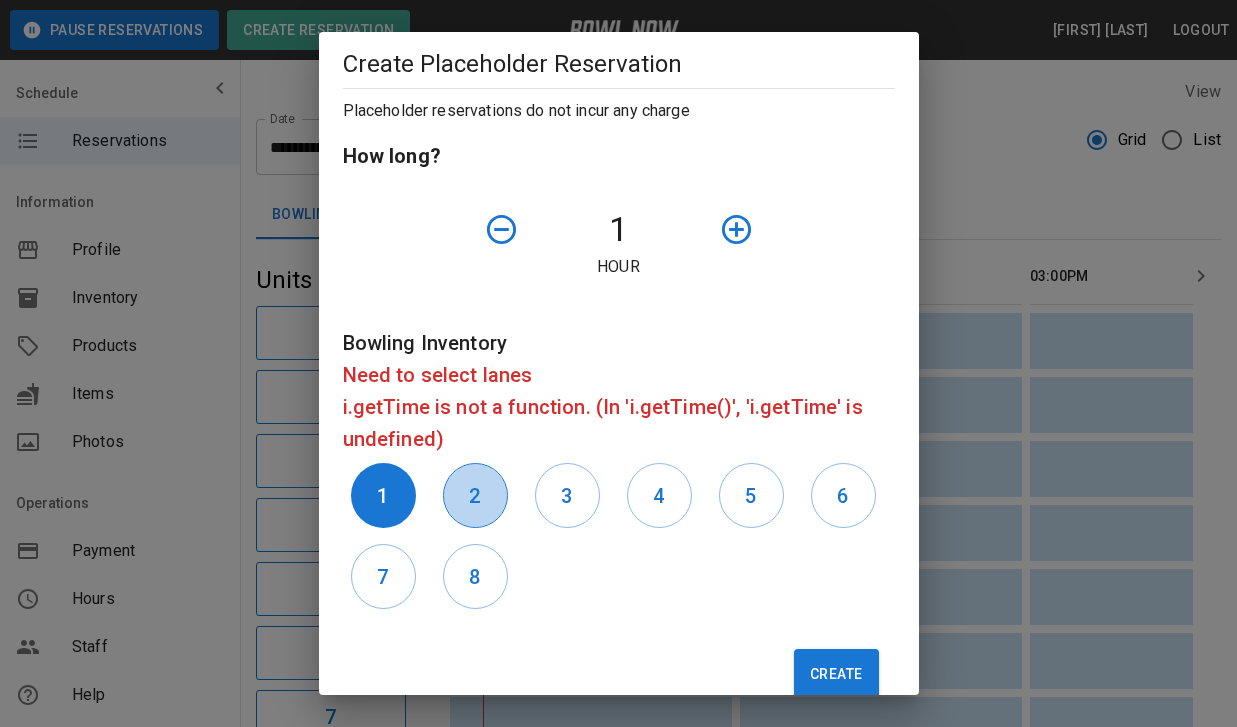 click on "2" at bounding box center (475, 495) 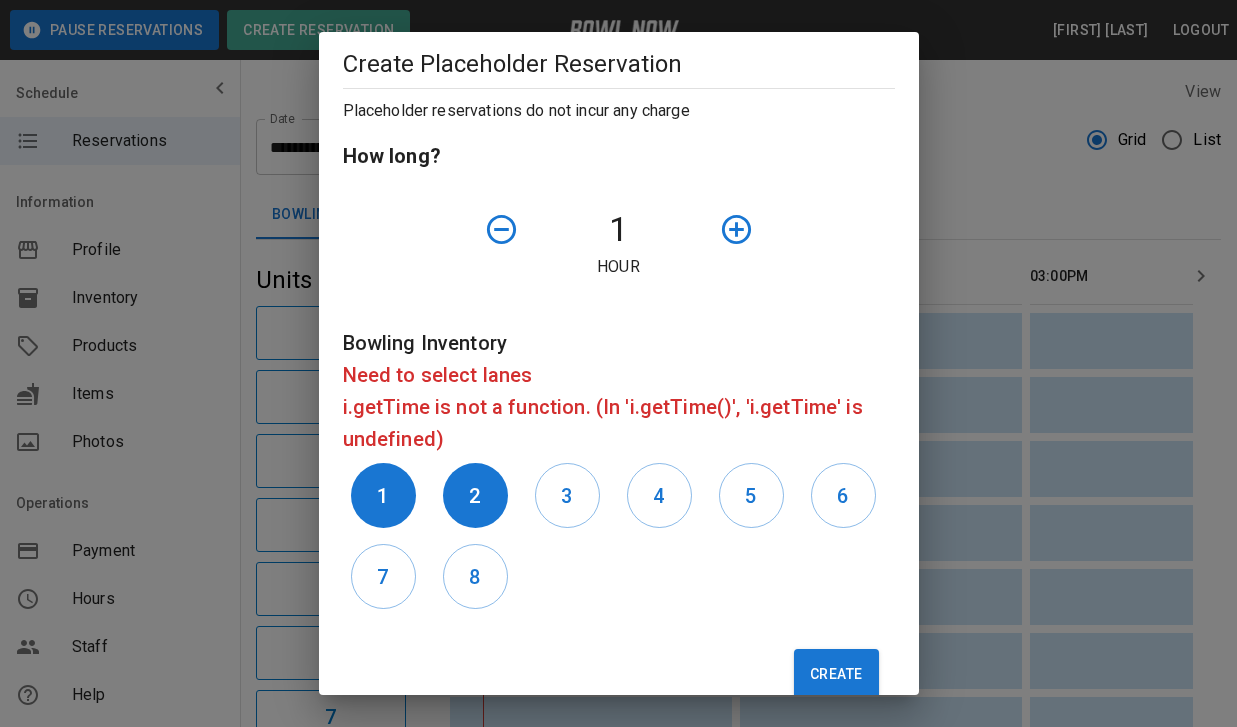 click on "**********" at bounding box center [618, 363] 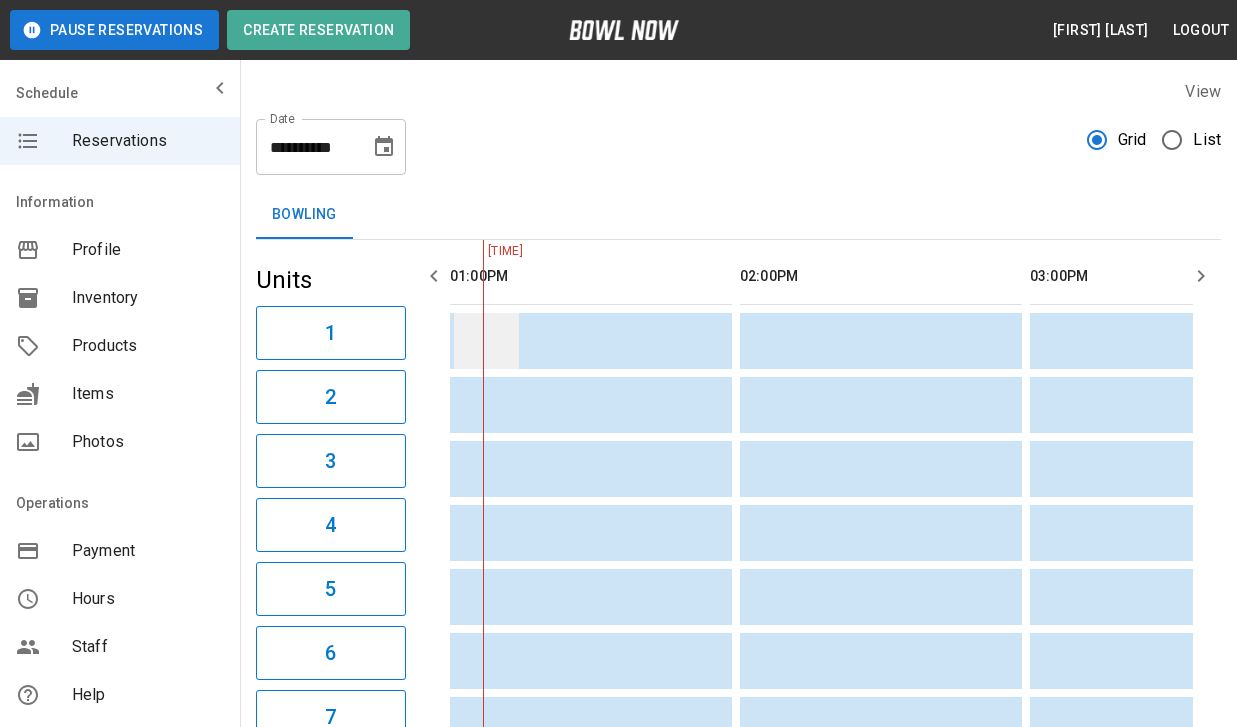 click at bounding box center [486, 341] 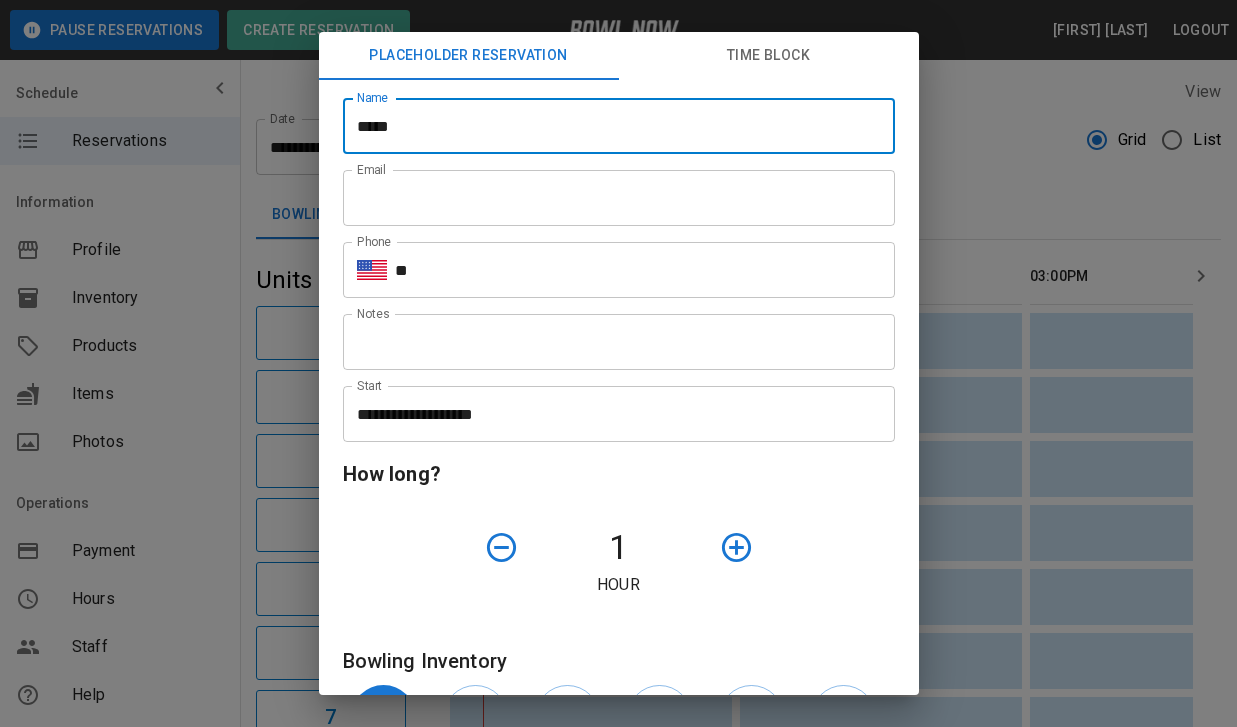 type on "*****" 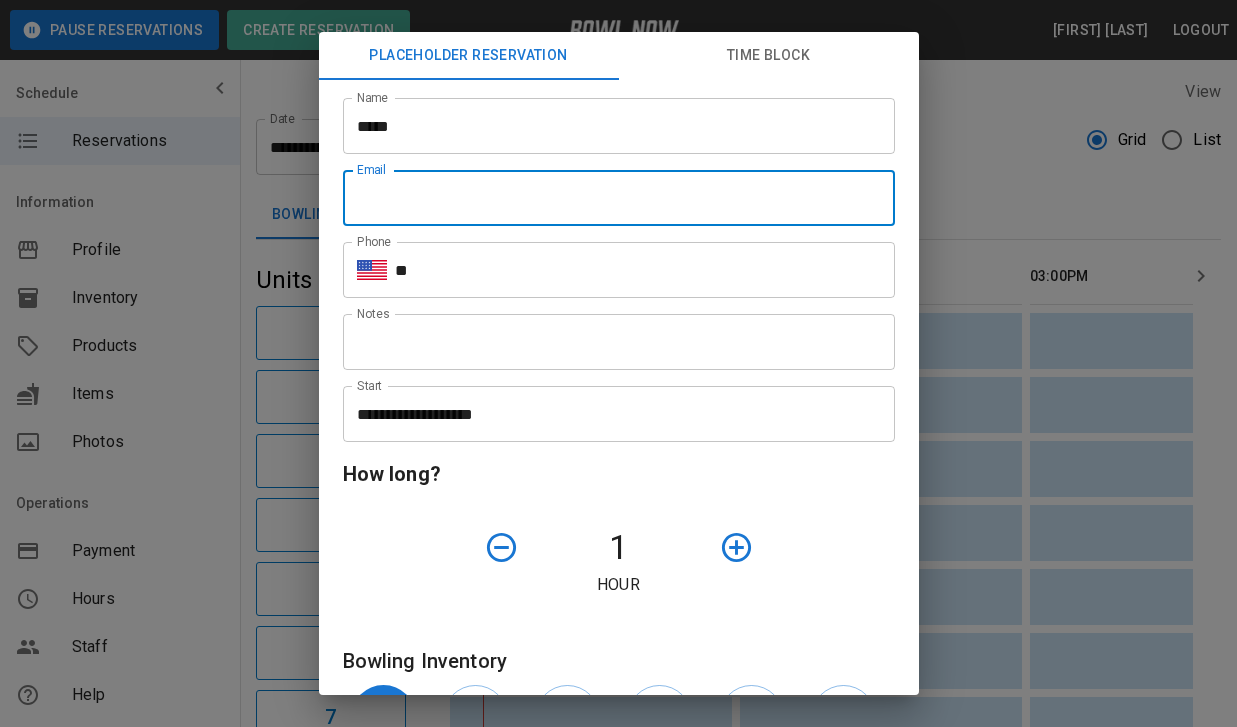 type on "*" 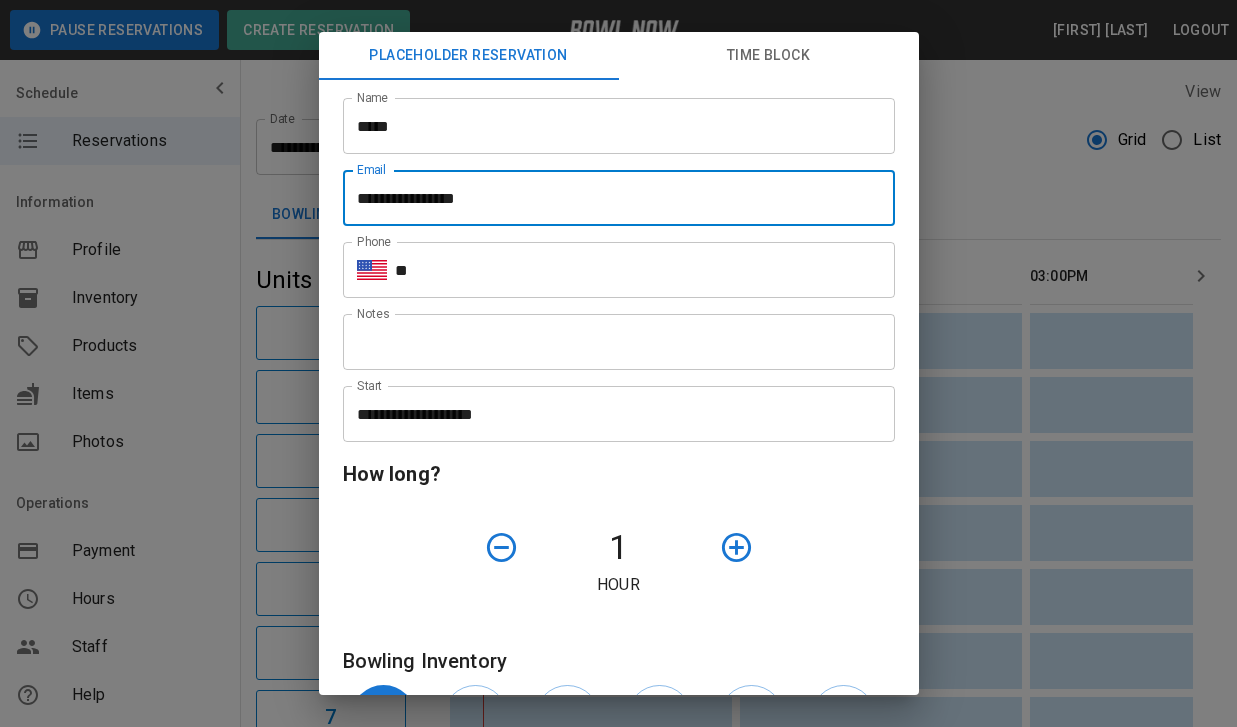type on "**********" 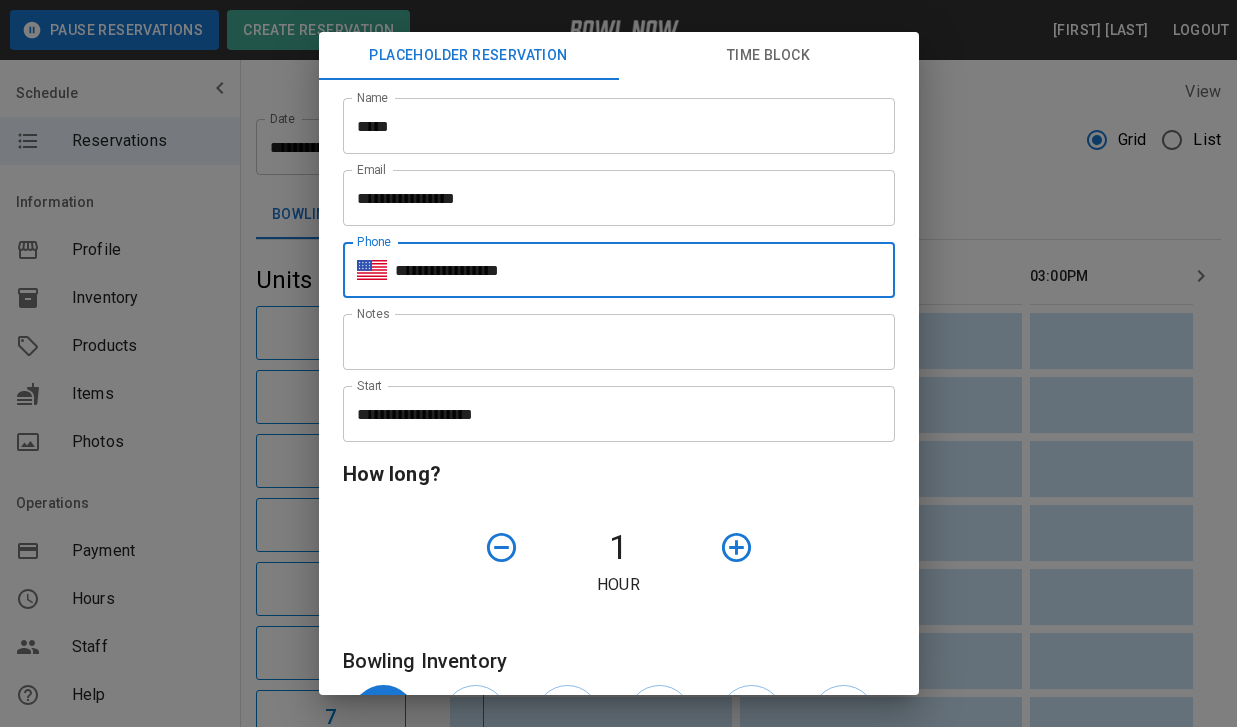 type on "**********" 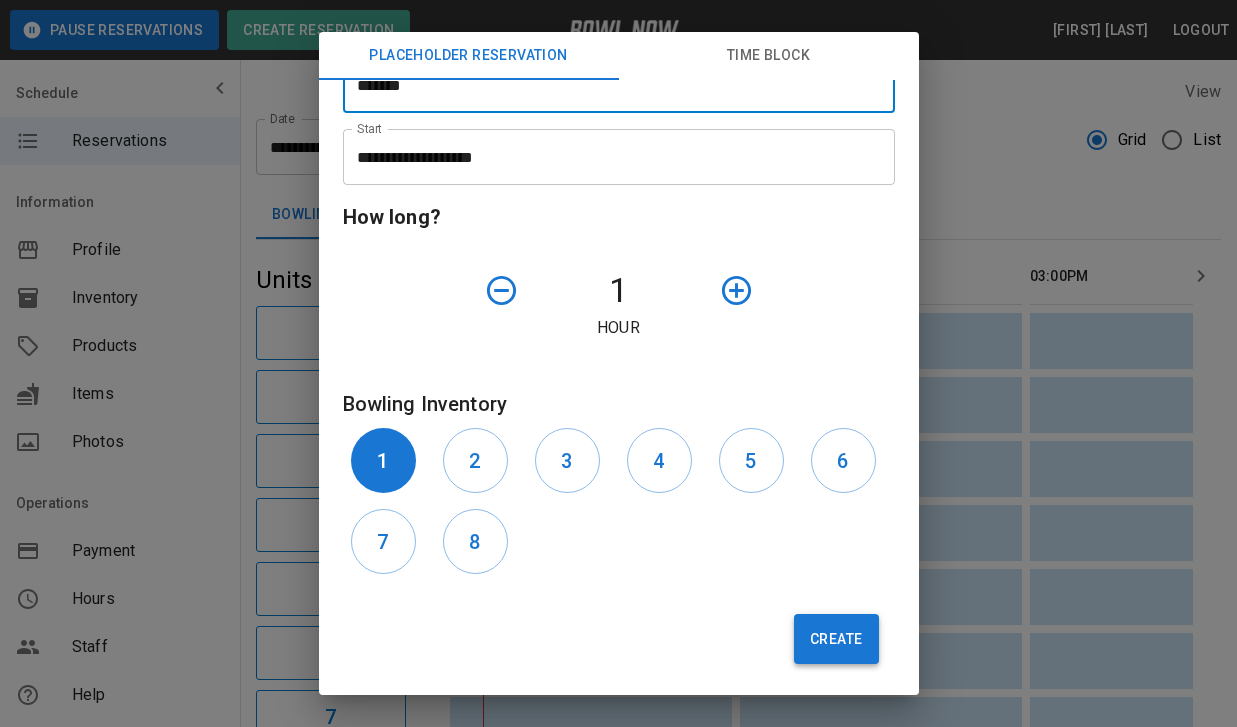 scroll, scrollTop: 257, scrollLeft: 0, axis: vertical 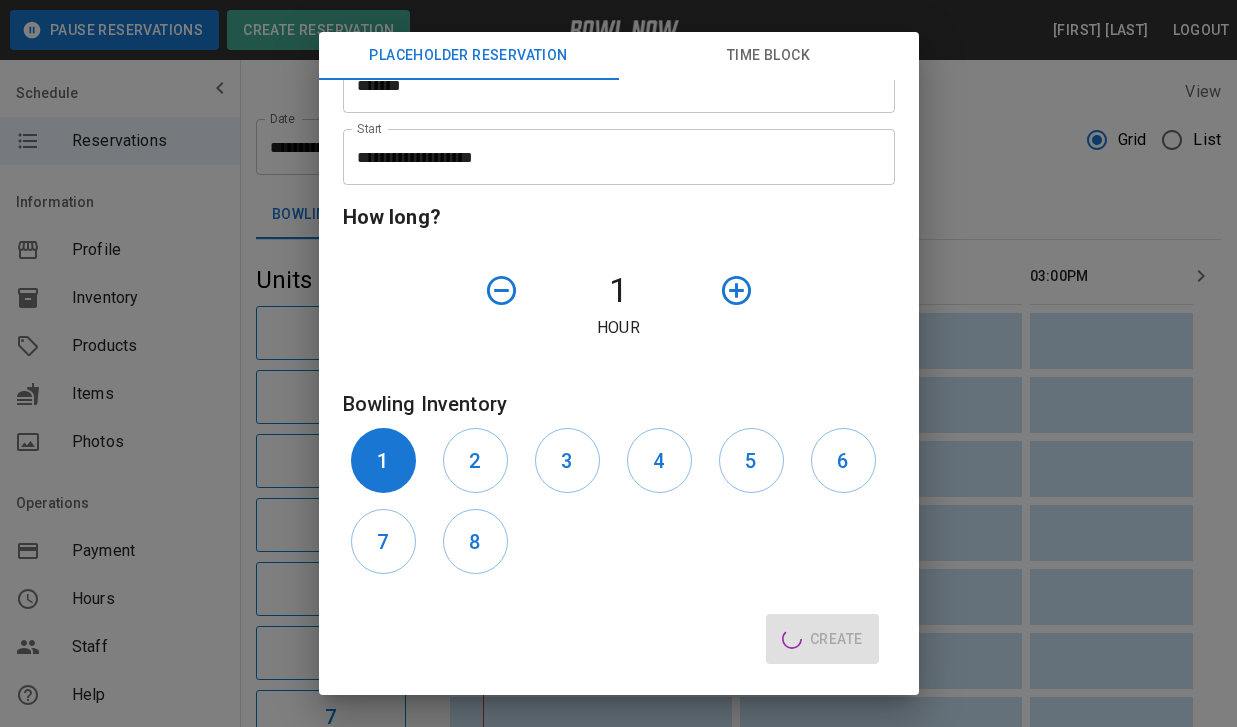 type 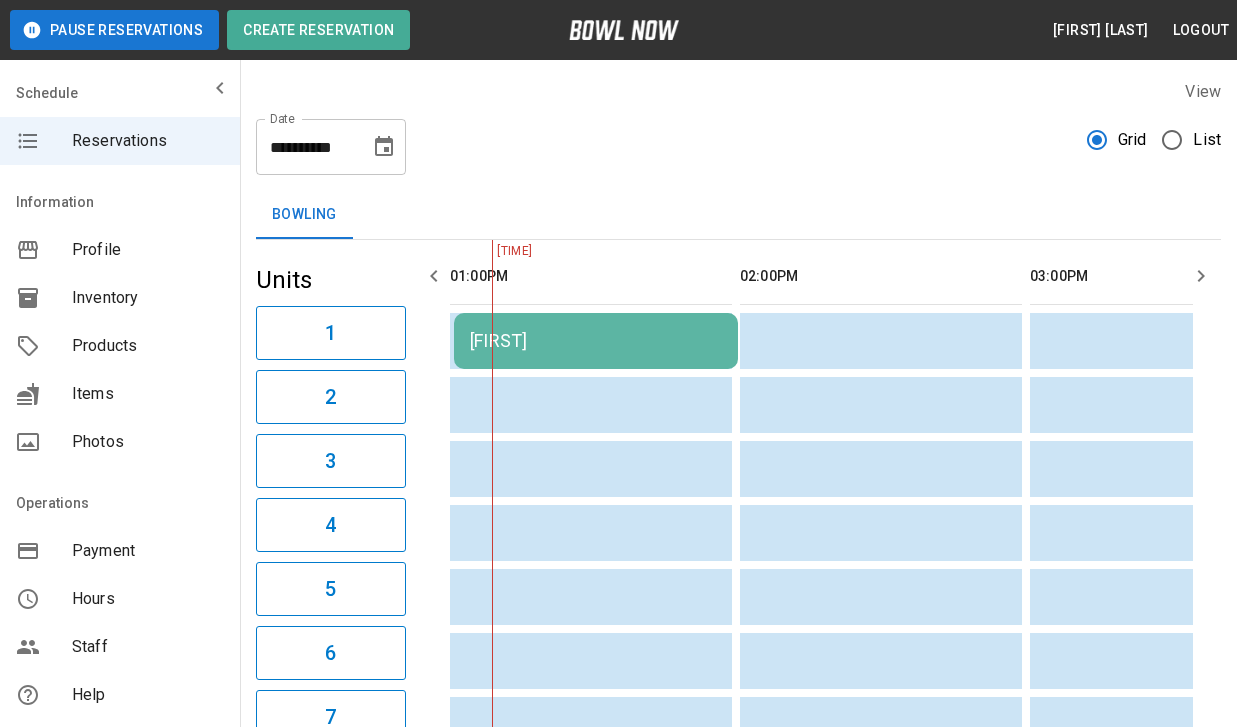scroll, scrollTop: 0, scrollLeft: 0, axis: both 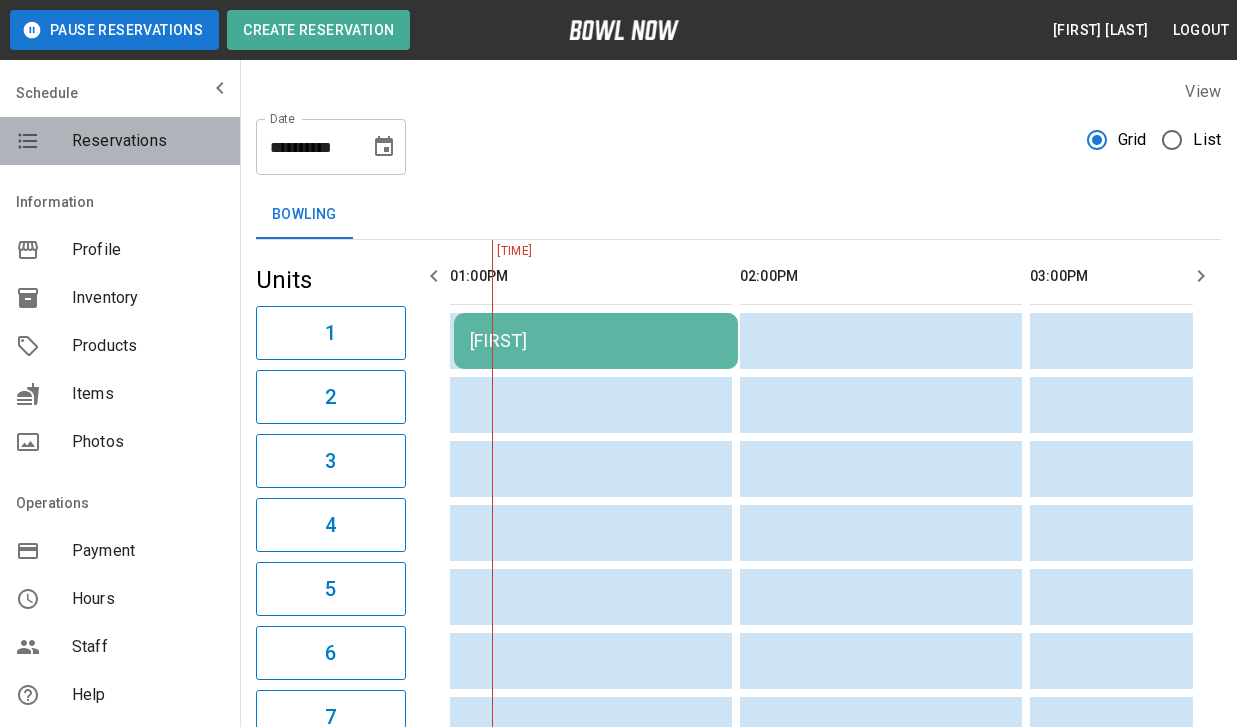 click on "Reservations" at bounding box center (148, 141) 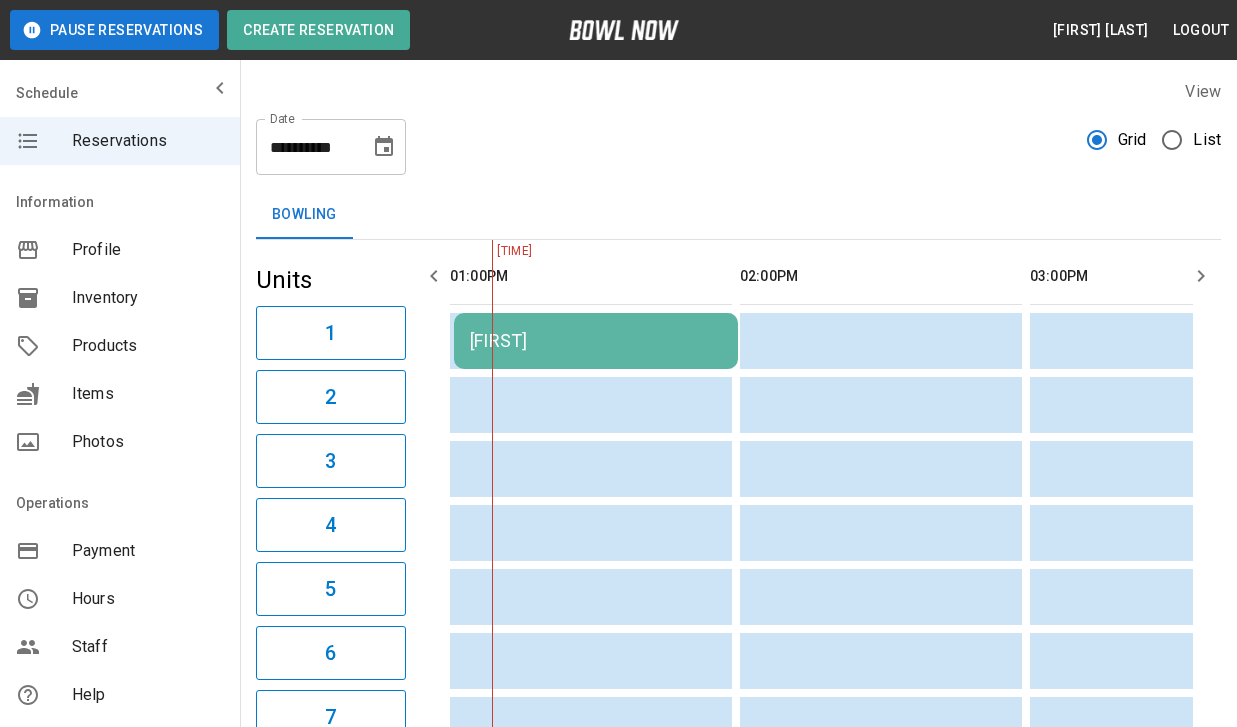 scroll, scrollTop: 0, scrollLeft: 0, axis: both 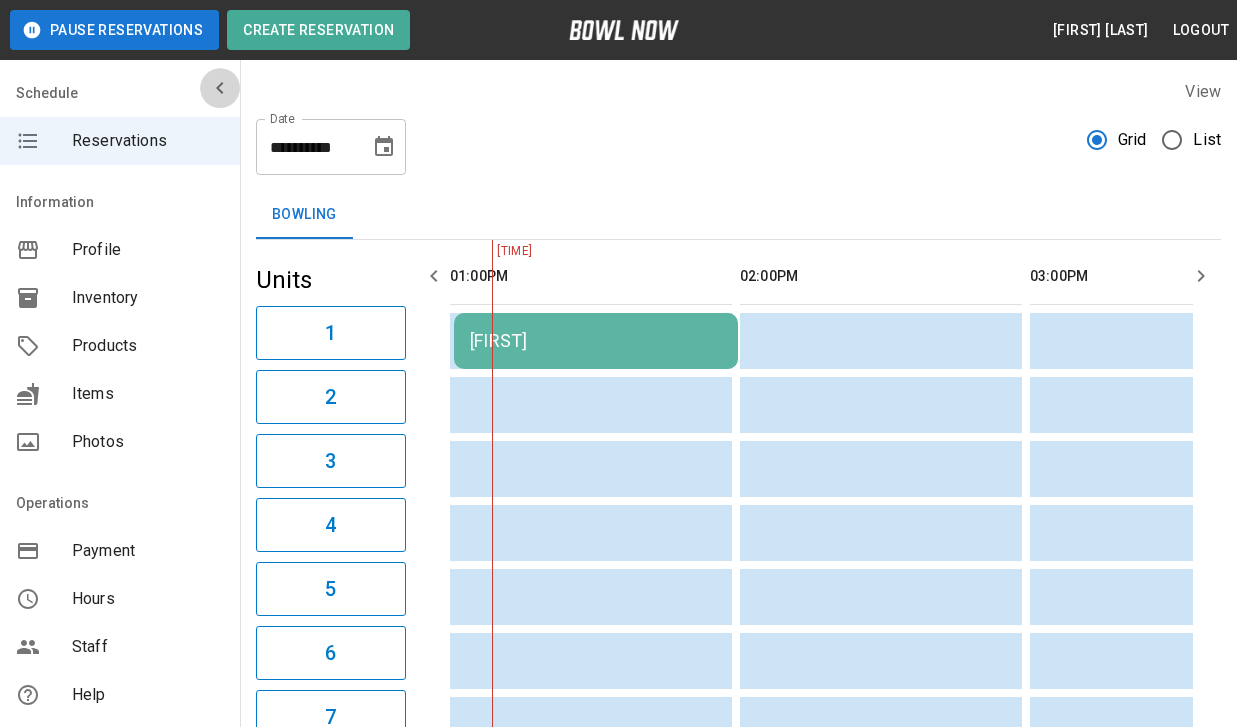 click 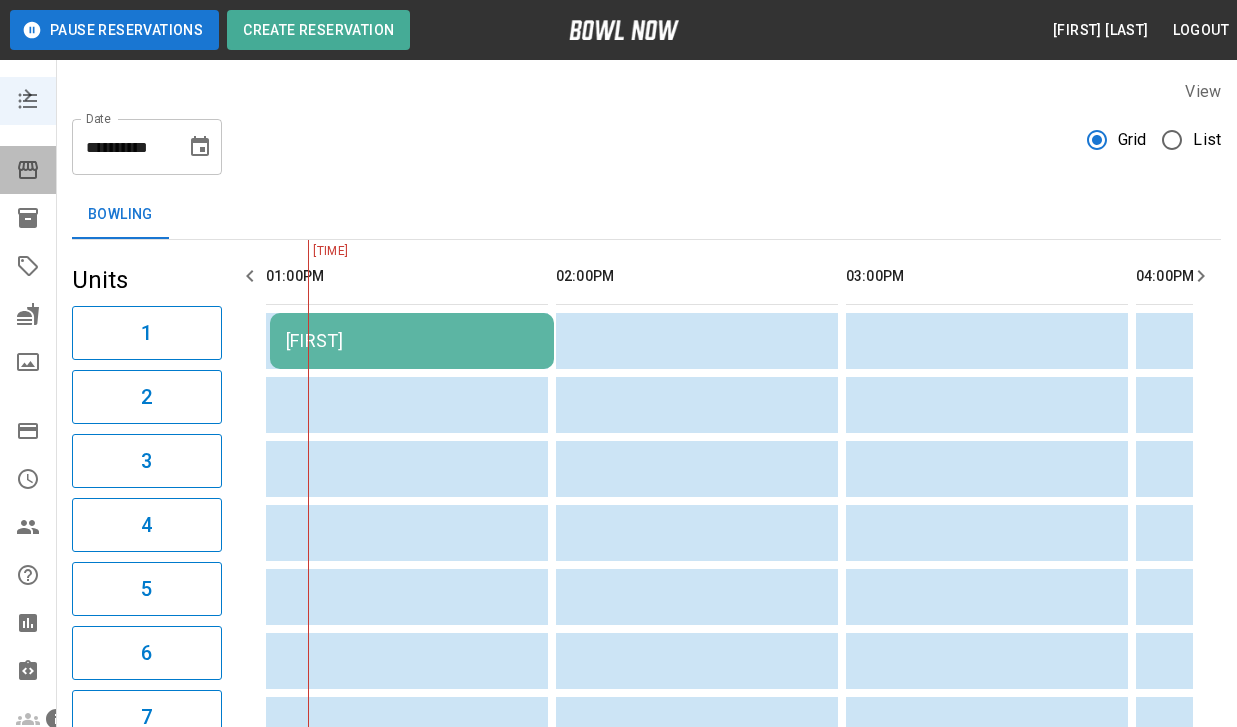 click on "Profile" at bounding box center [28, 170] 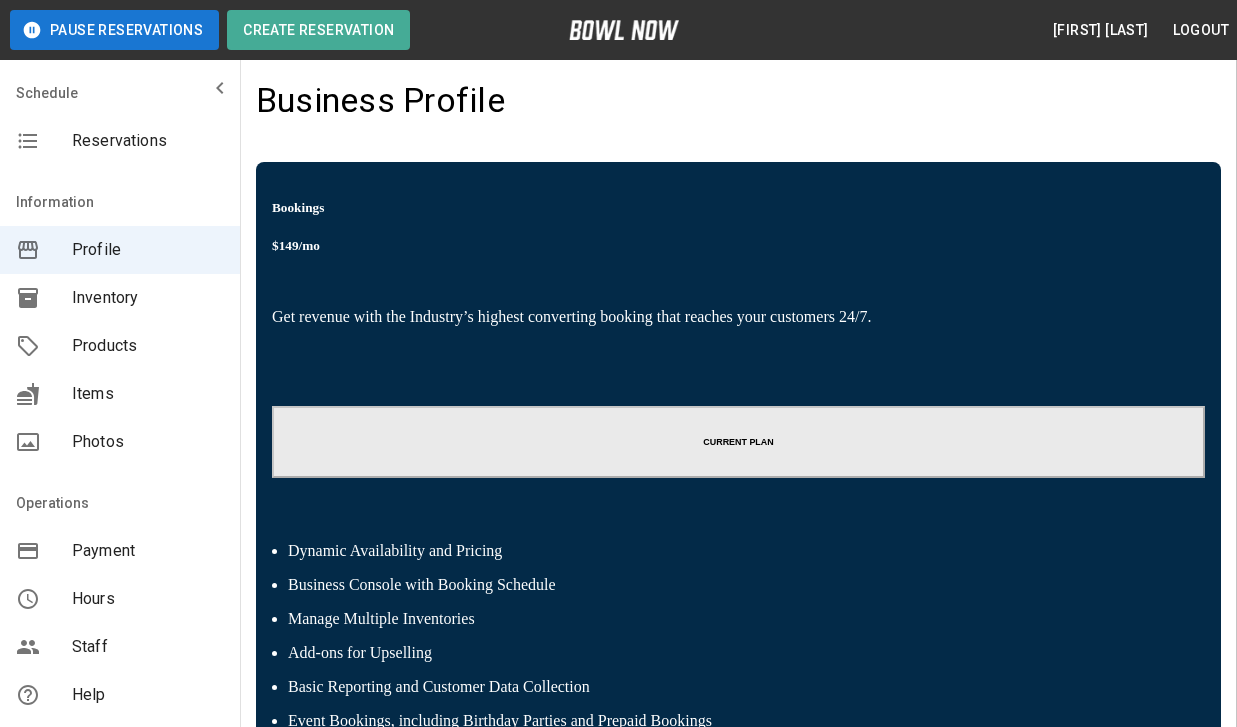 scroll, scrollTop: 0, scrollLeft: 0, axis: both 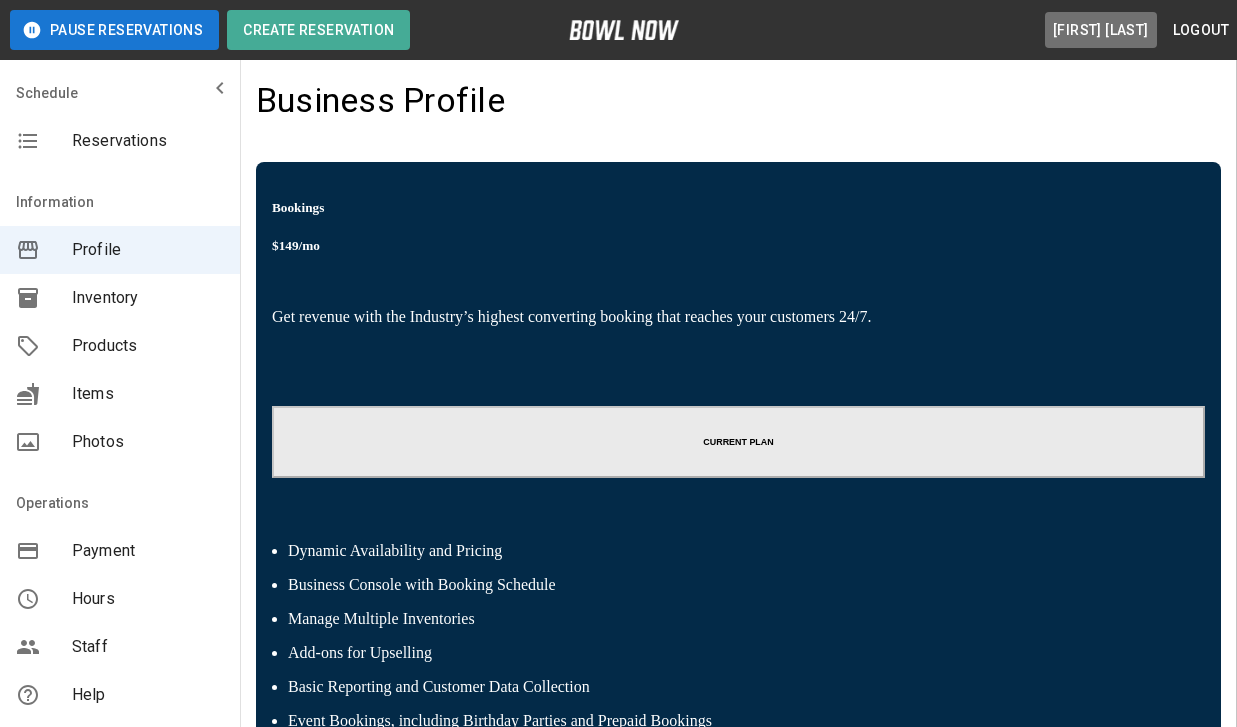 click on "[FIRST] [LAST]" at bounding box center [1101, 30] 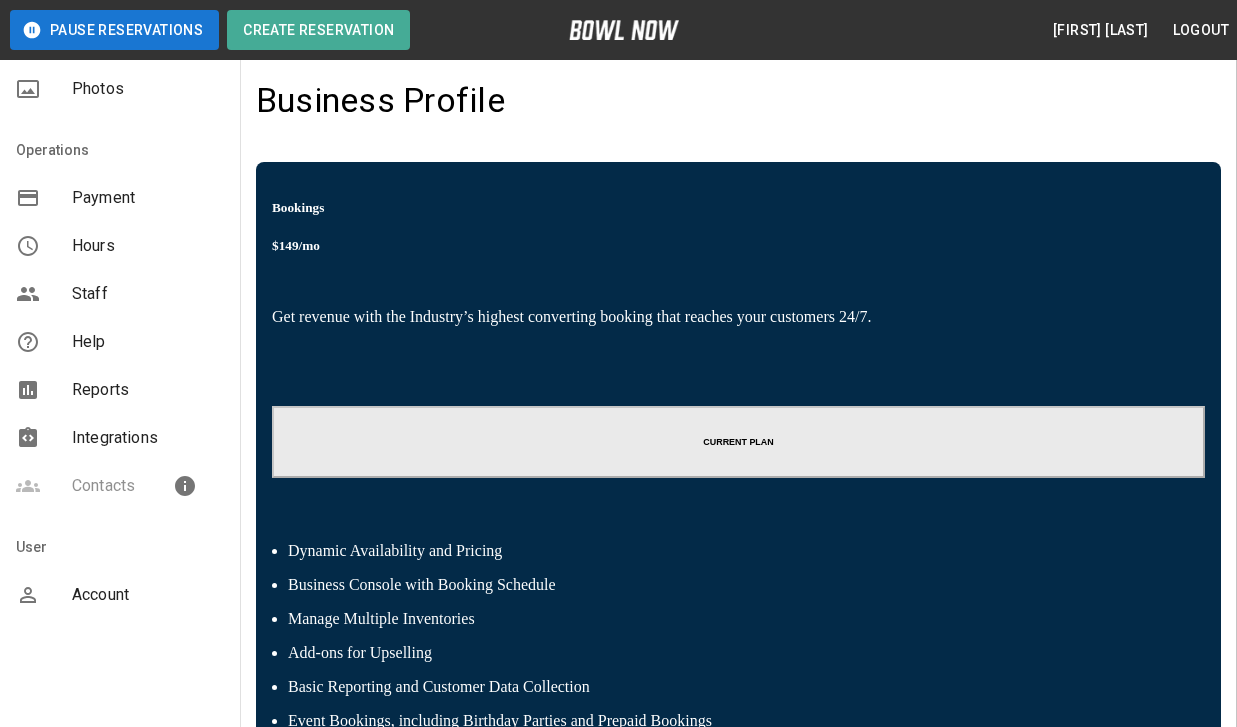 scroll, scrollTop: 353, scrollLeft: 0, axis: vertical 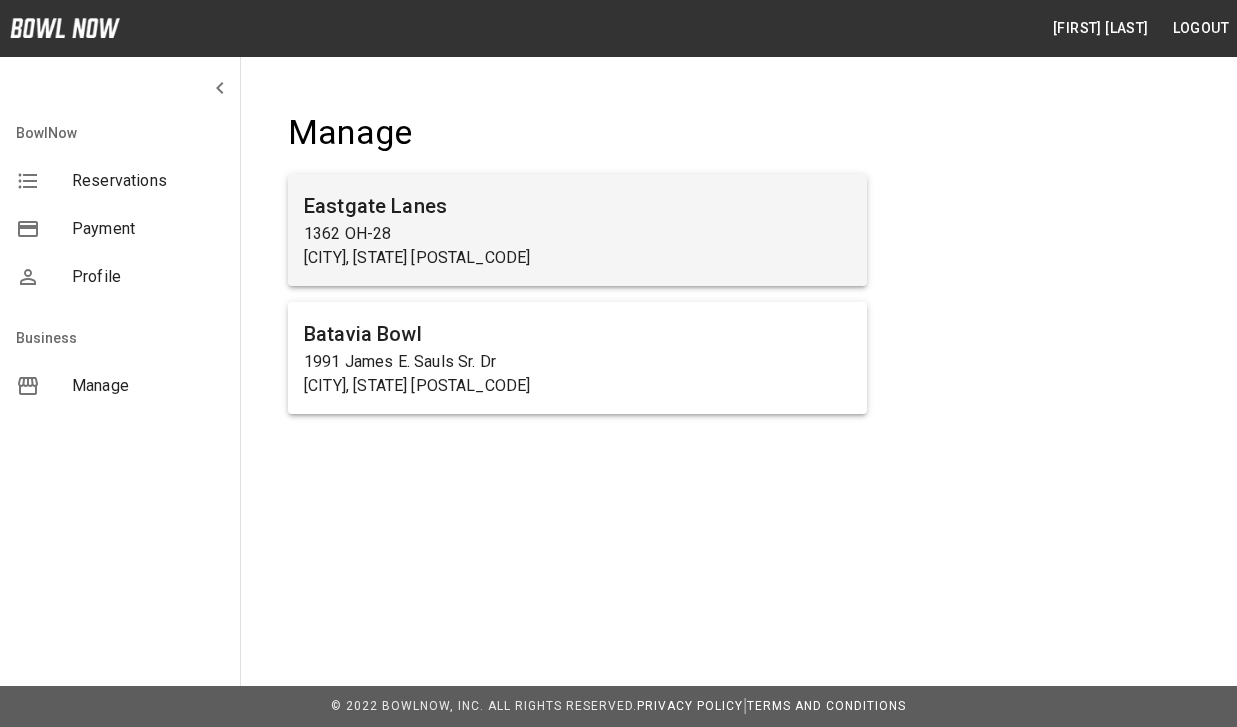click on "1362 OH-28" at bounding box center (577, 234) 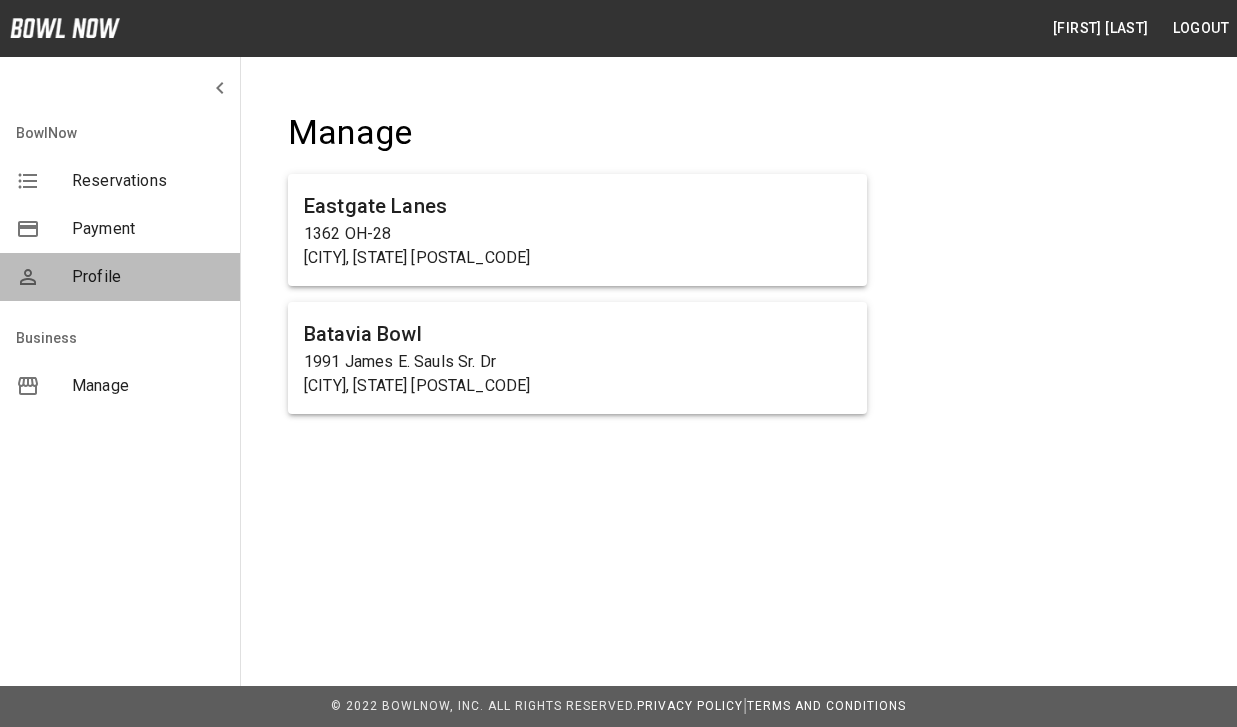 click on "Profile" at bounding box center (120, 277) 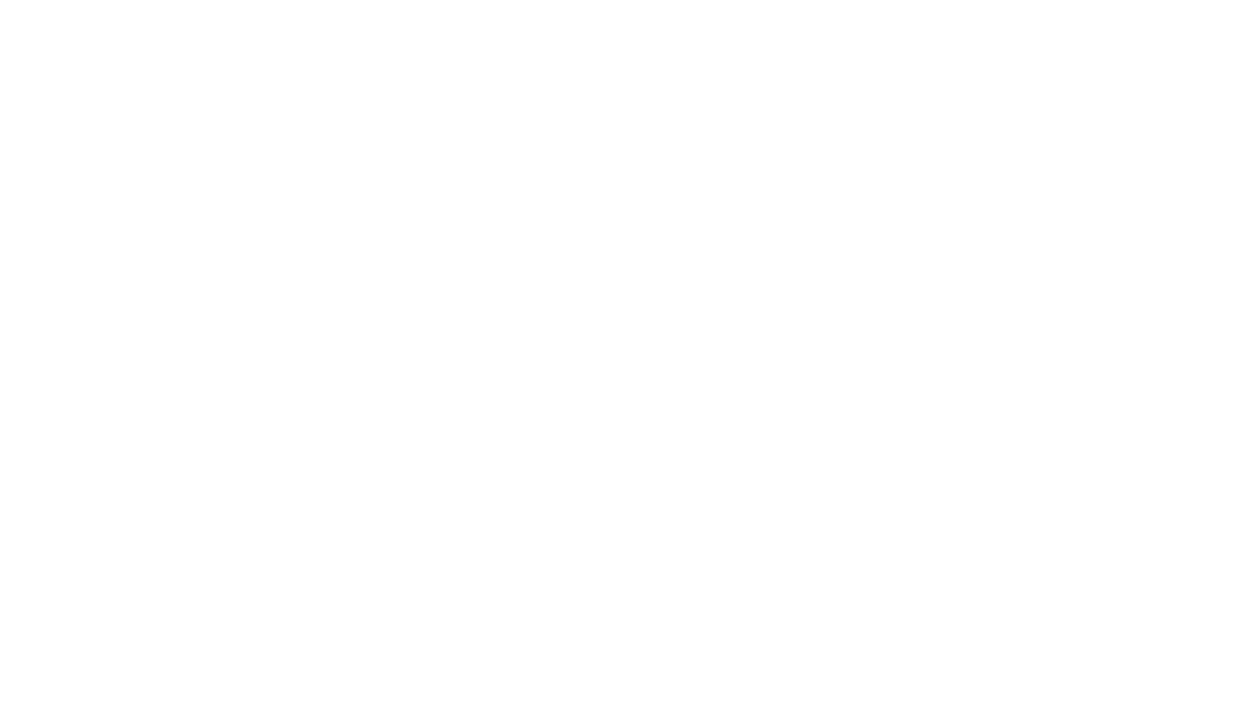 scroll, scrollTop: 0, scrollLeft: 0, axis: both 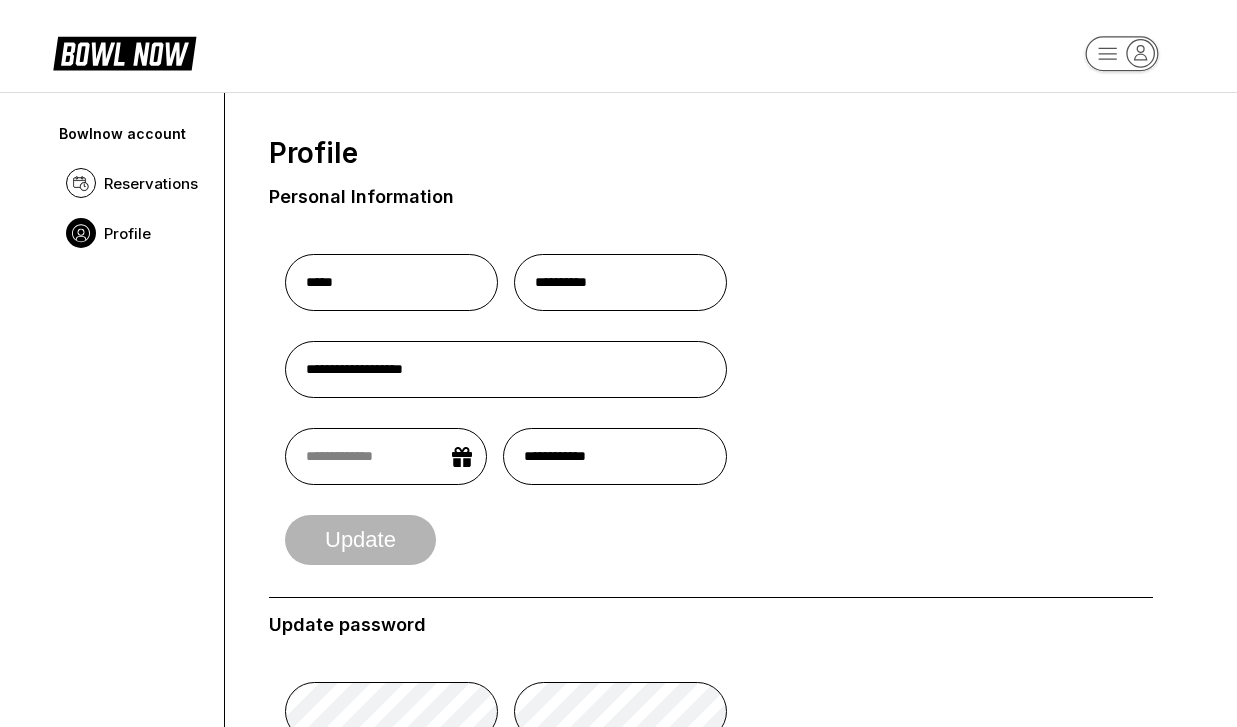 click on "**********" at bounding box center [618, 936] 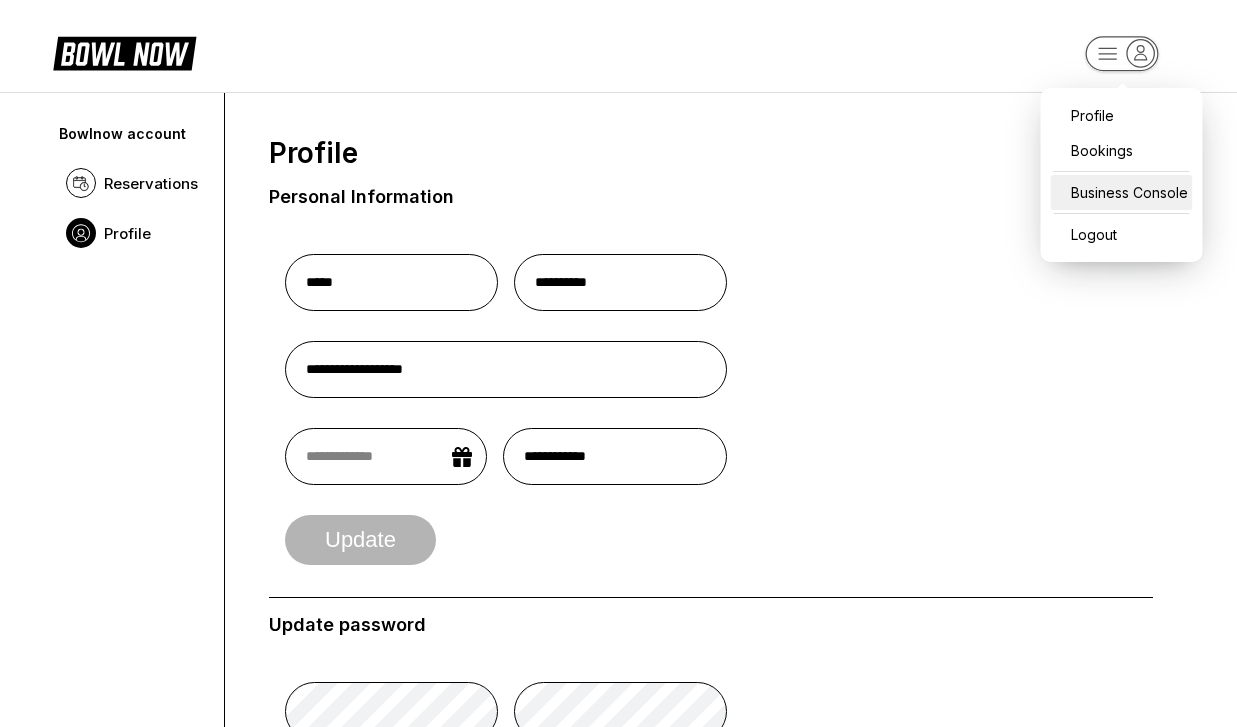 click on "Business Console" at bounding box center [1122, 192] 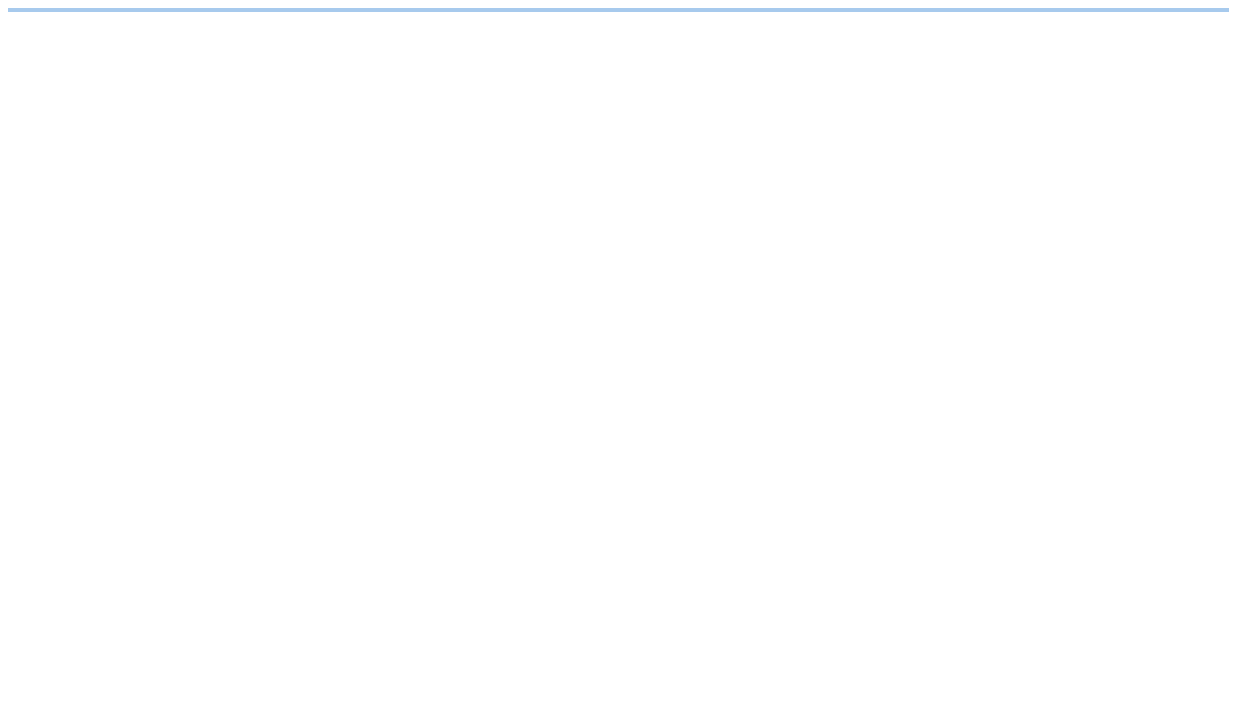 scroll, scrollTop: 0, scrollLeft: 0, axis: both 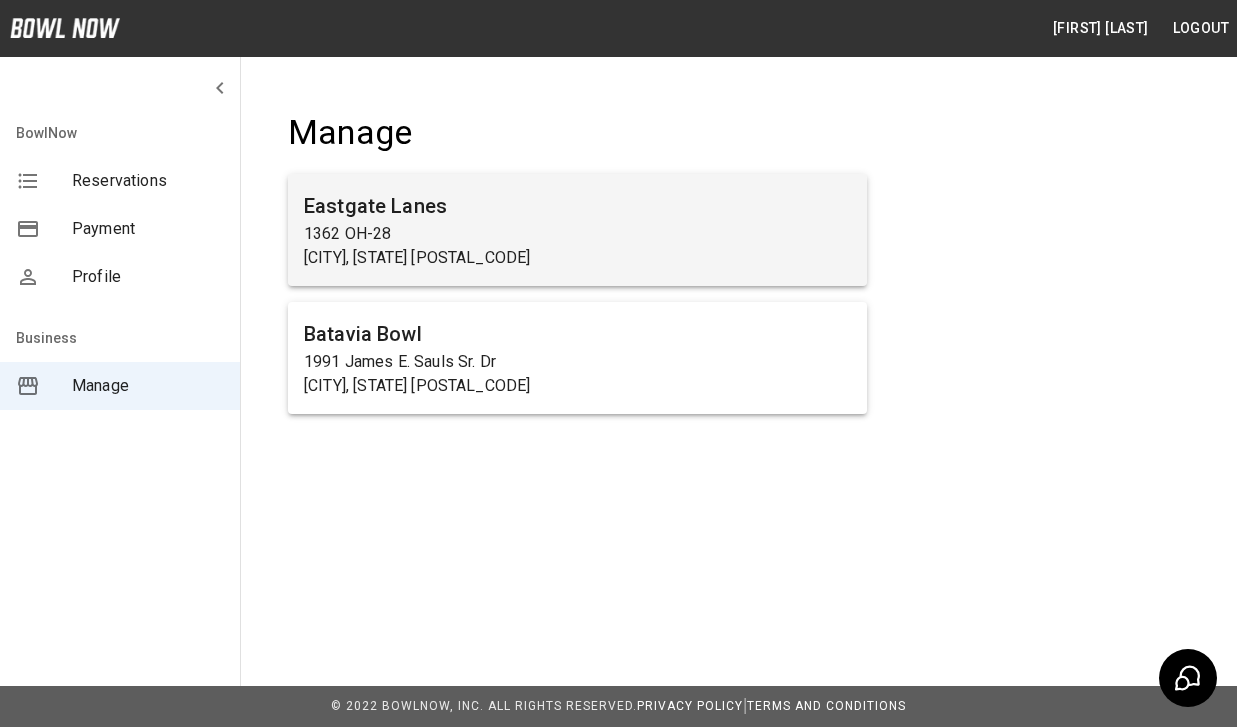click on "[CITY], [STATE] [POSTAL_CODE]" at bounding box center [577, 258] 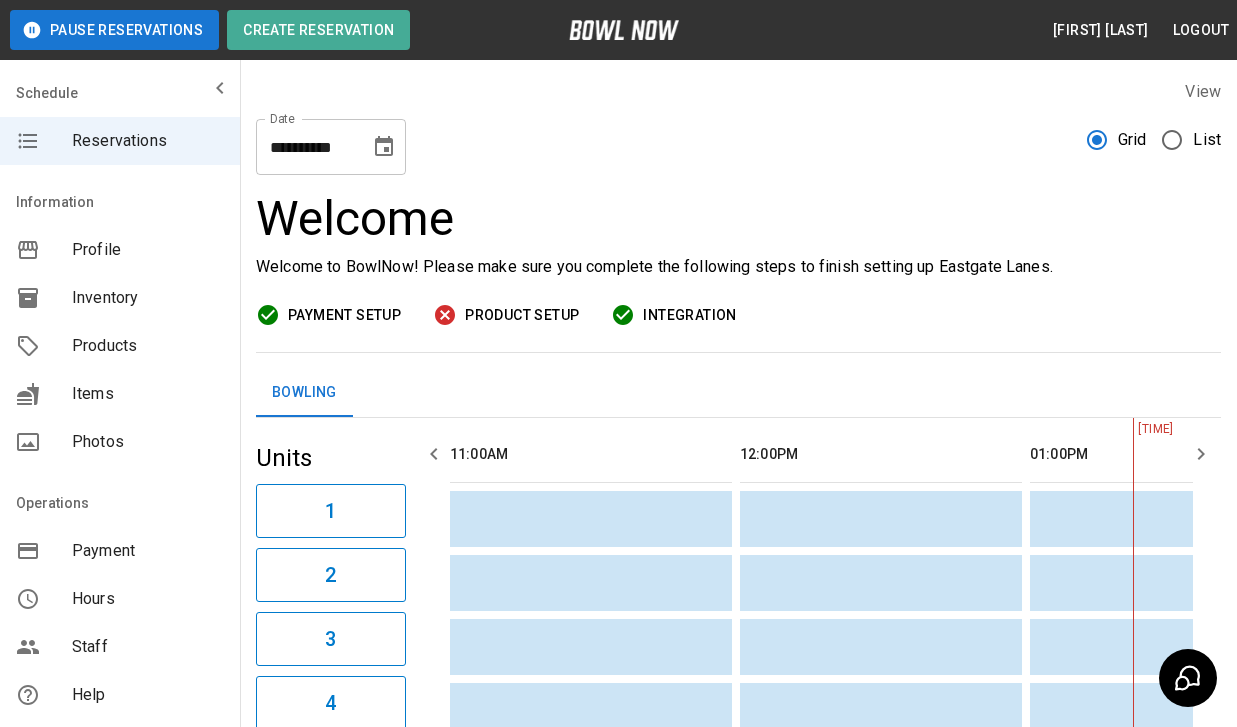 scroll, scrollTop: 0, scrollLeft: 580, axis: horizontal 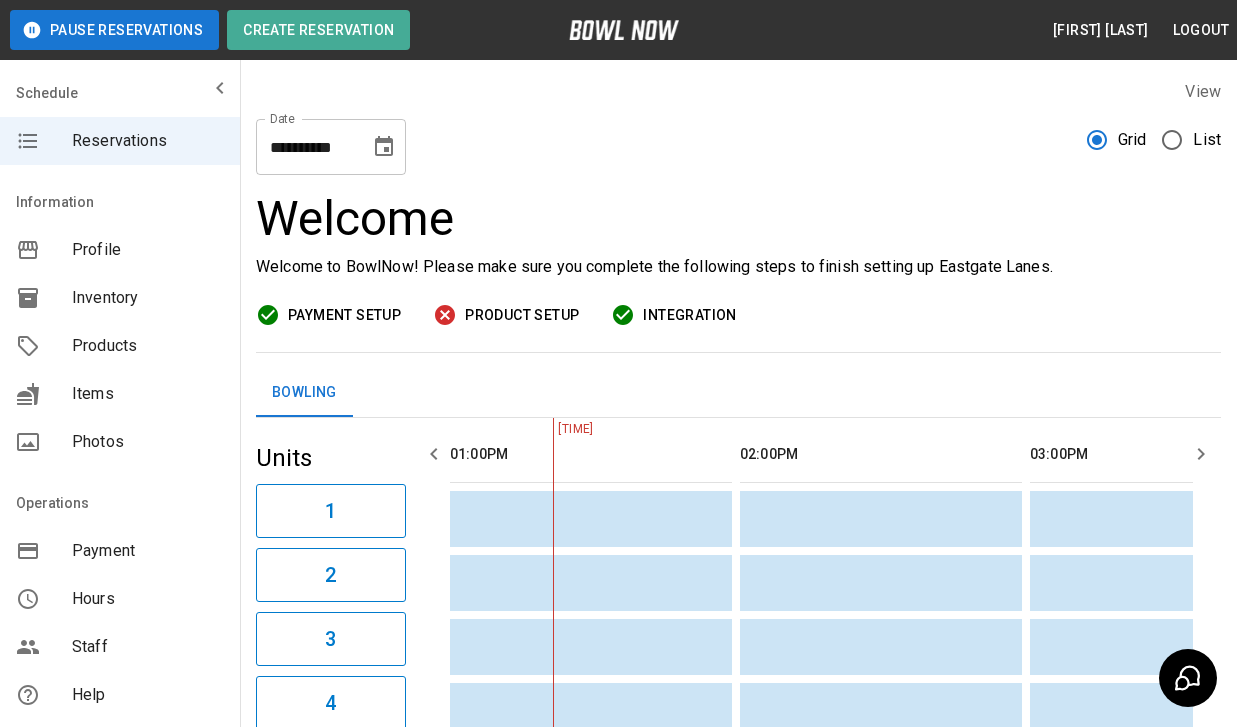 click on "Reservations" at bounding box center [120, 141] 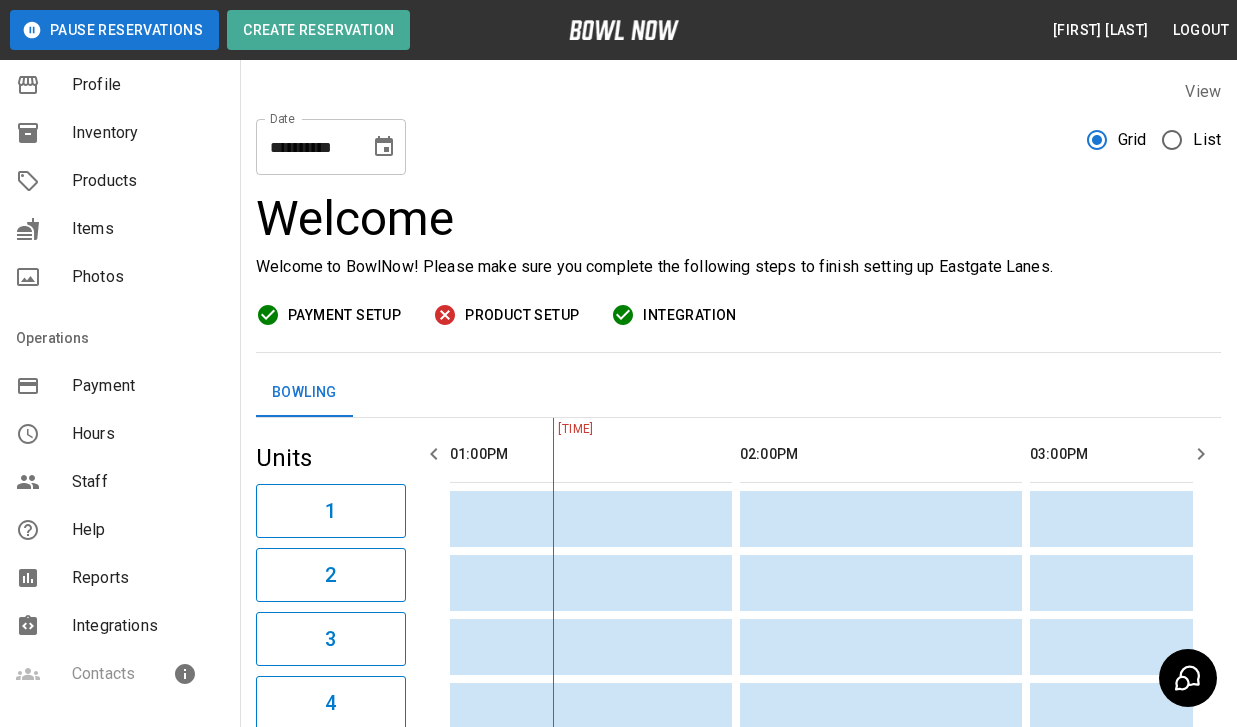 scroll, scrollTop: 55, scrollLeft: 0, axis: vertical 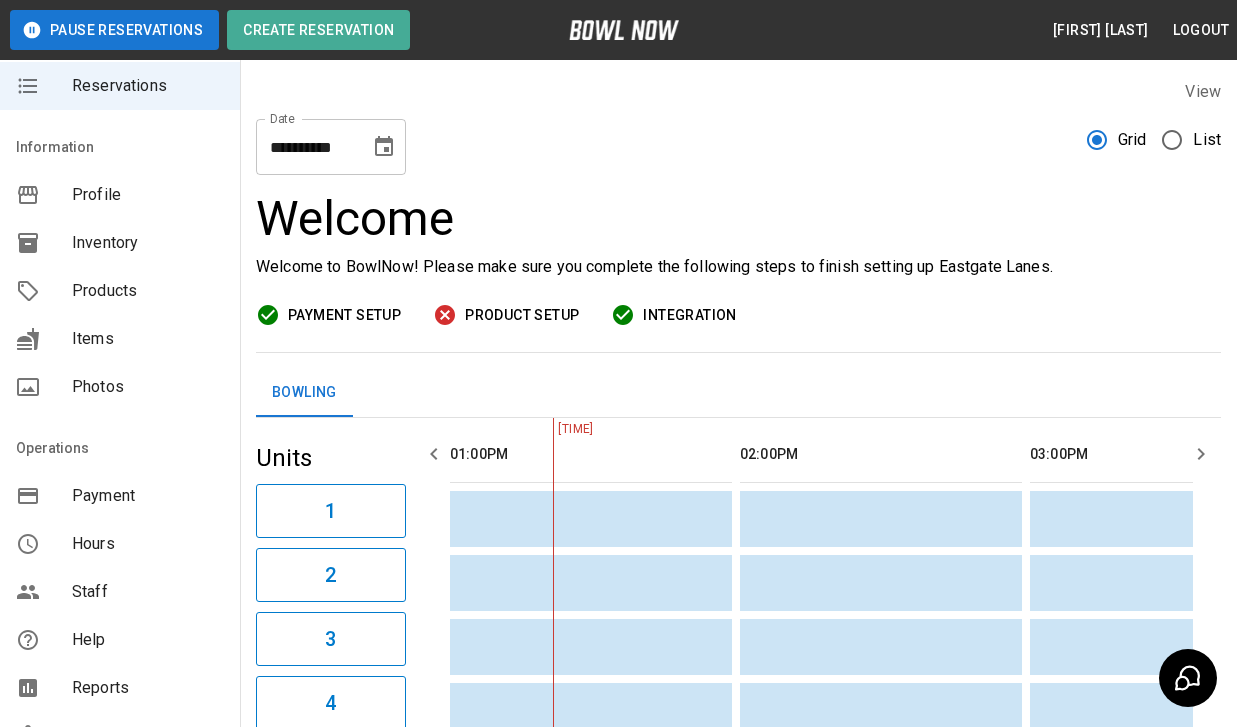 click 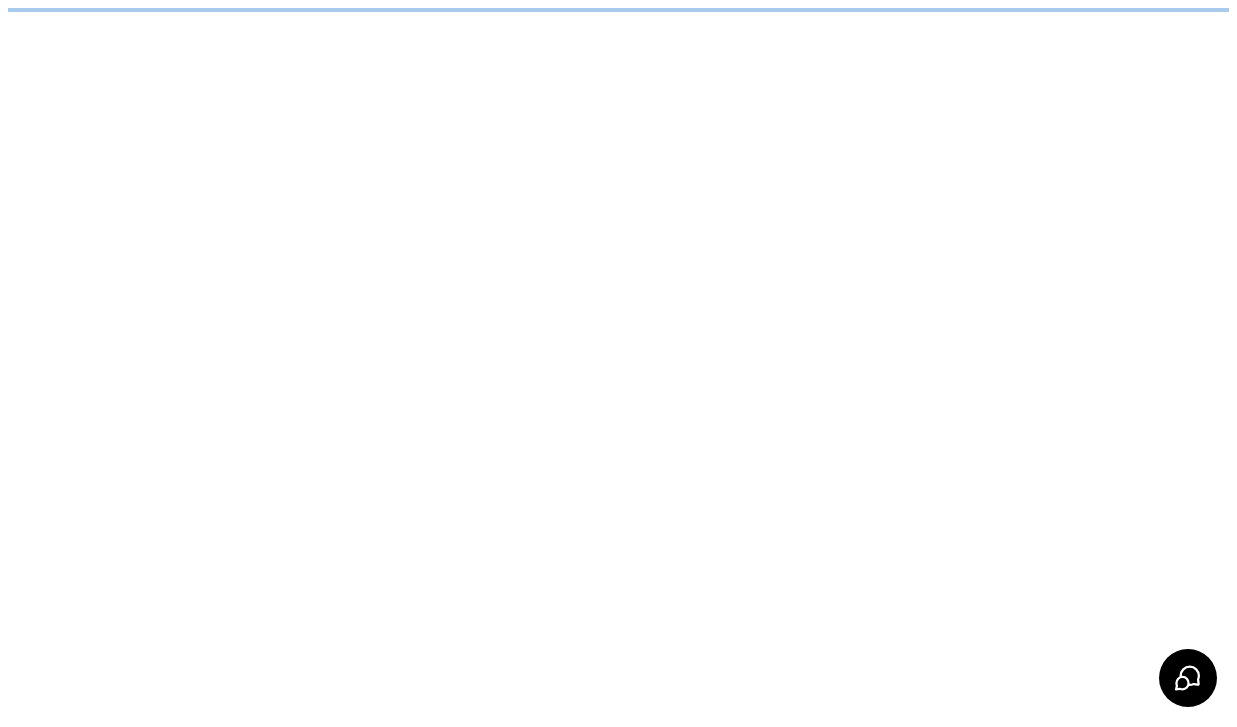 scroll, scrollTop: 0, scrollLeft: 0, axis: both 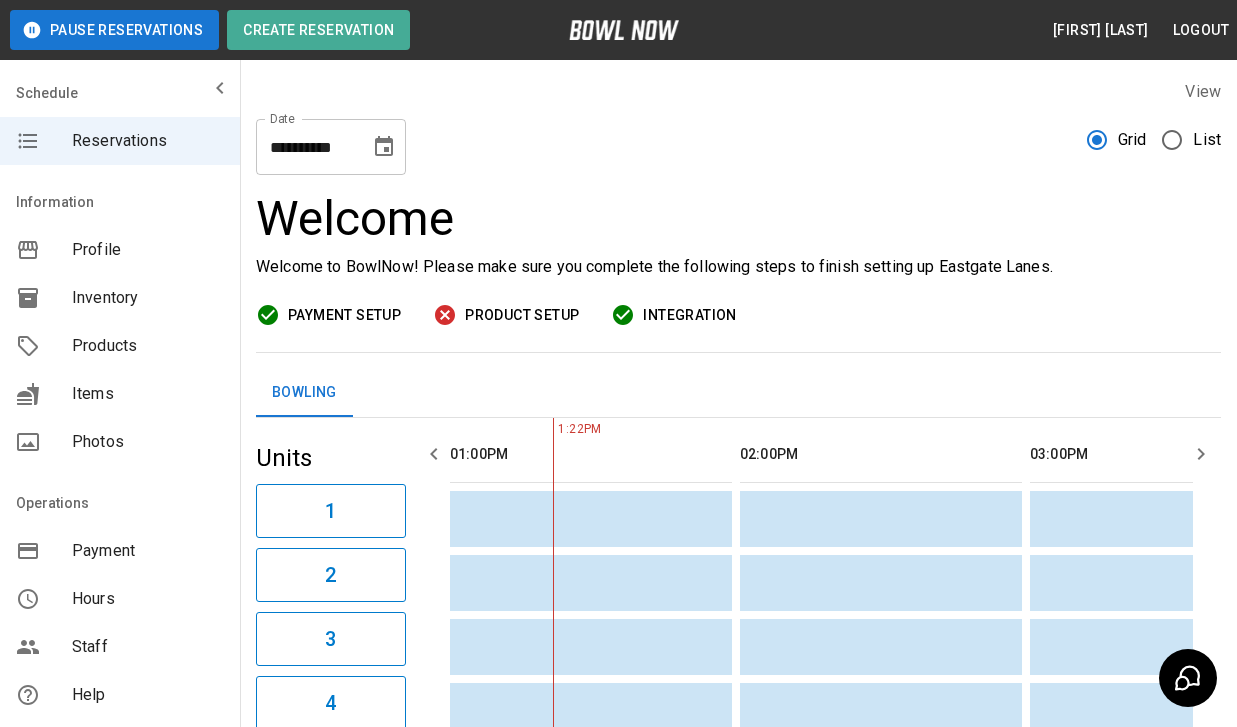 click on "View" at bounding box center [1203, 91] 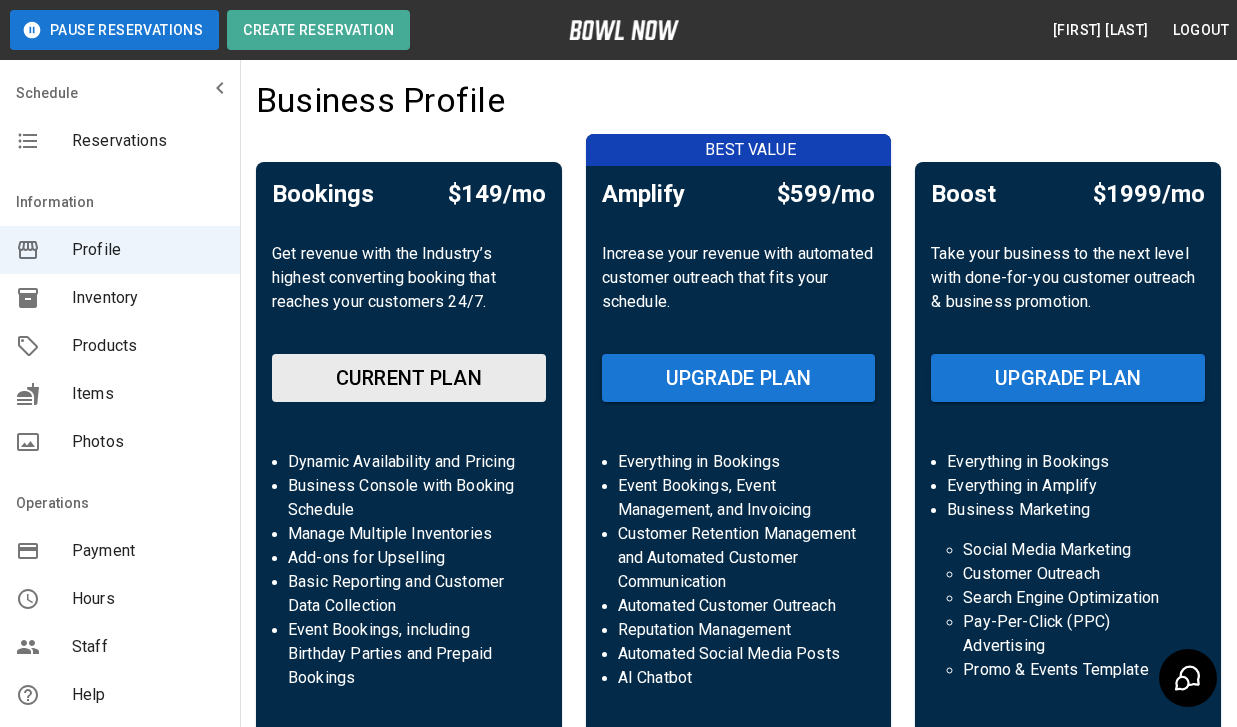 click at bounding box center (624, 30) 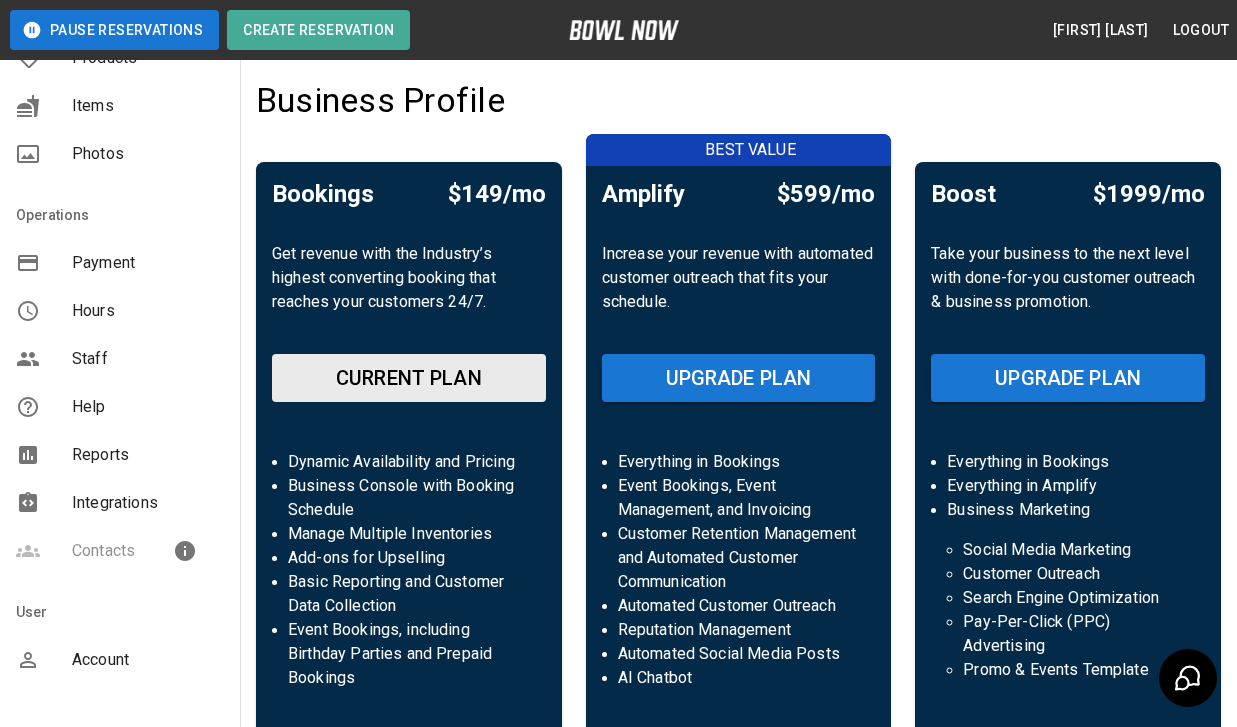 click on "Account" at bounding box center [120, 660] 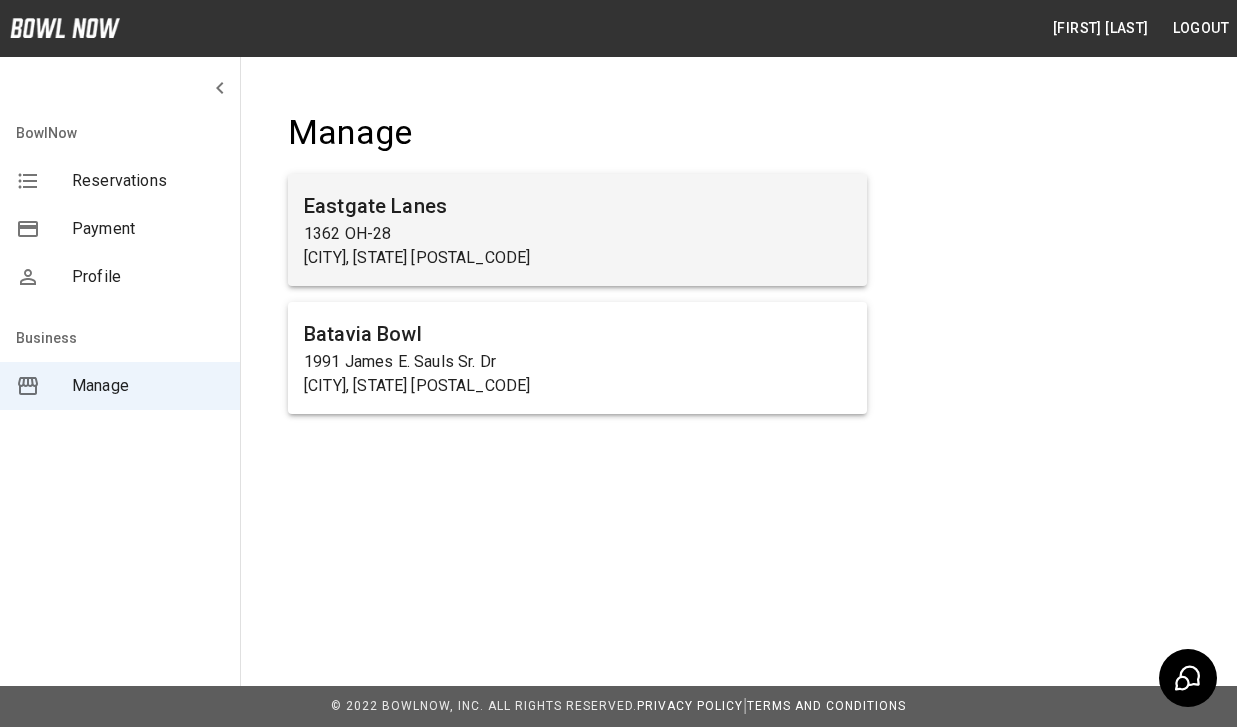 click on "[BUSINESS_NAME] [NUMBER] [STREET] [CITY], [STATE] [POSTAL_CODE]" at bounding box center (577, 230) 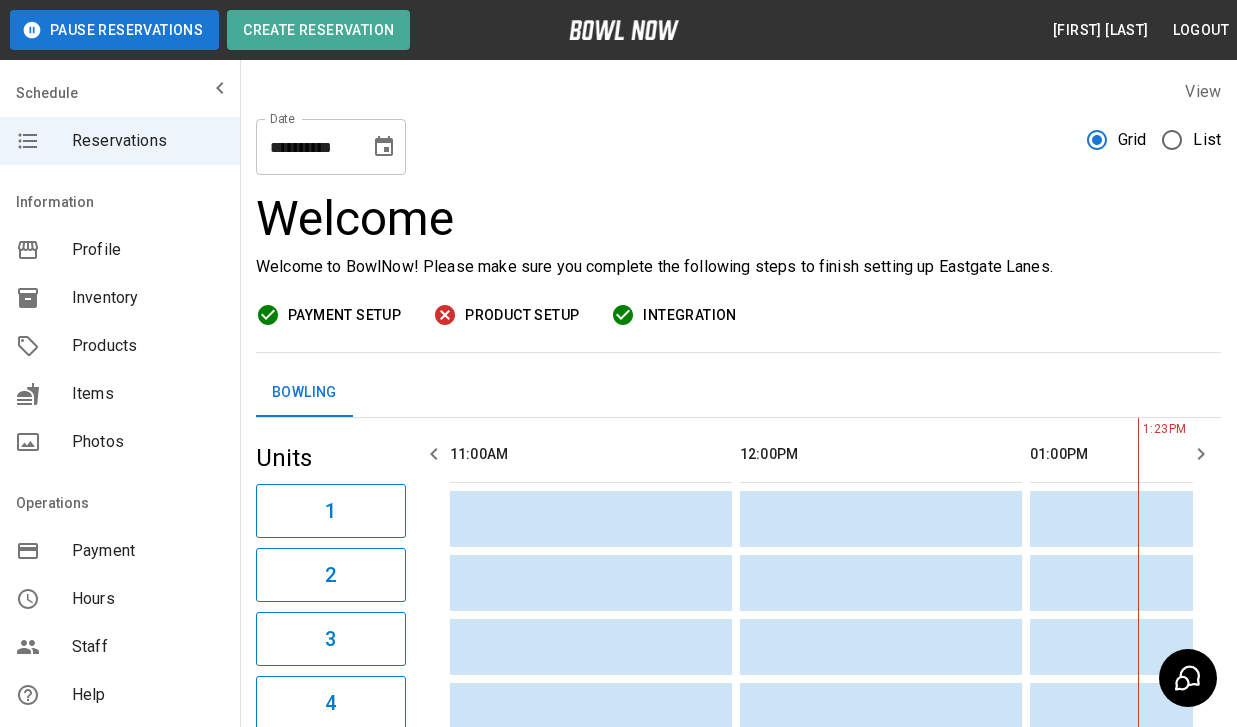 scroll, scrollTop: 0, scrollLeft: 580, axis: horizontal 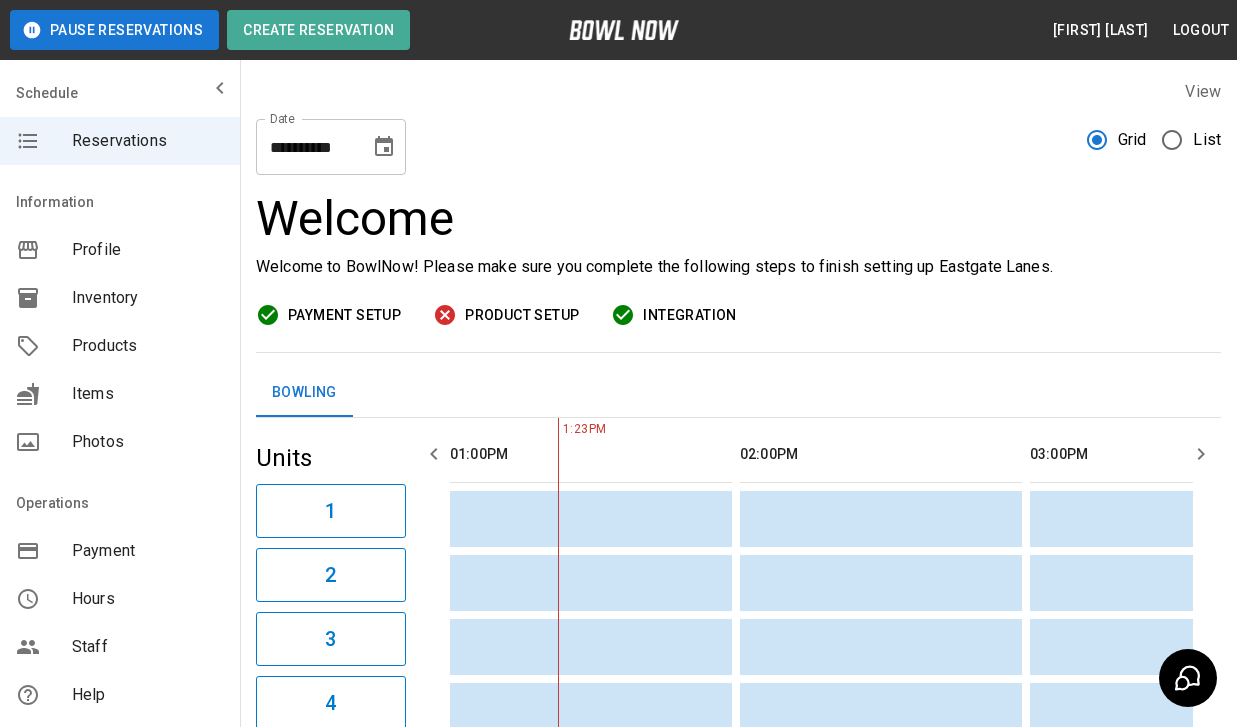 click on "**********" at bounding box center (738, 701) 